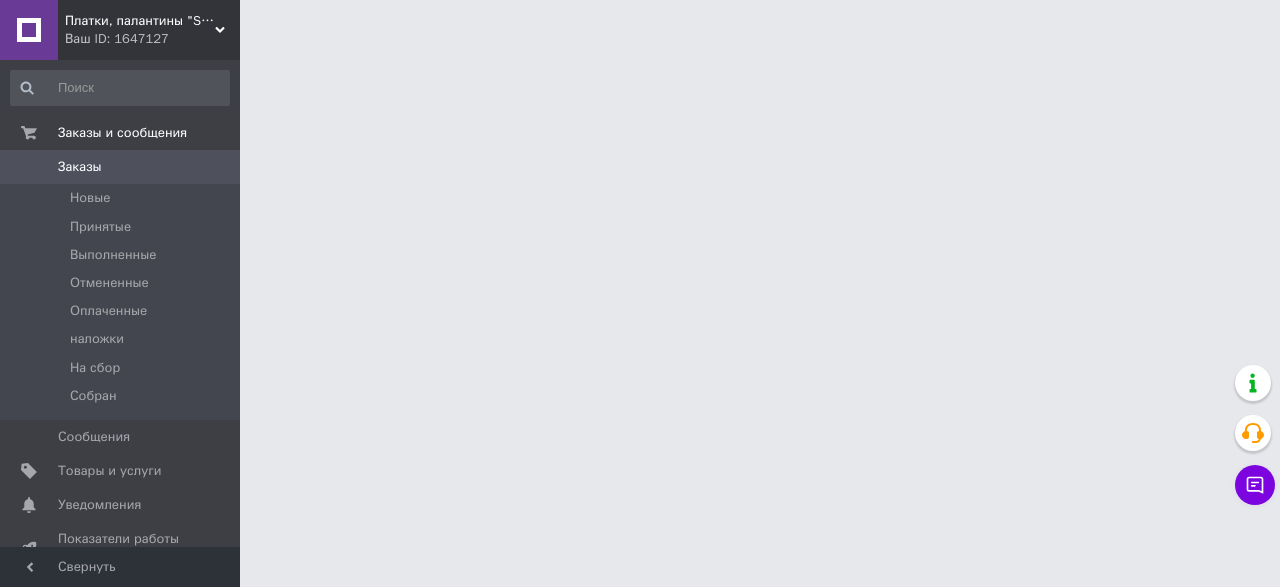 scroll, scrollTop: 0, scrollLeft: 0, axis: both 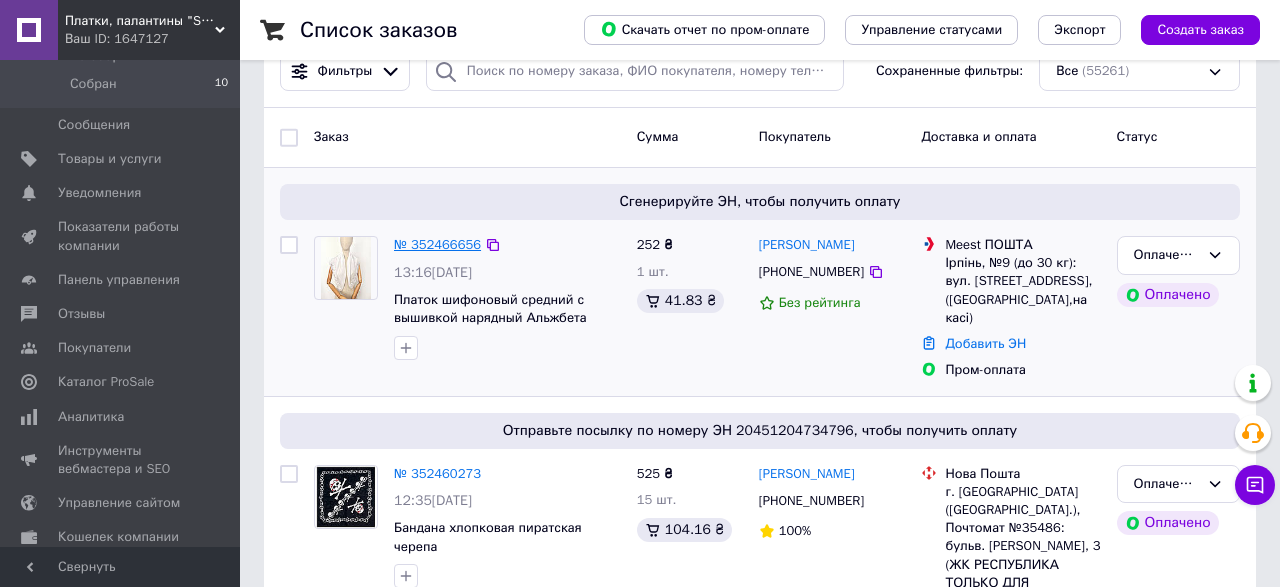 click on "№ 352466656" at bounding box center (437, 244) 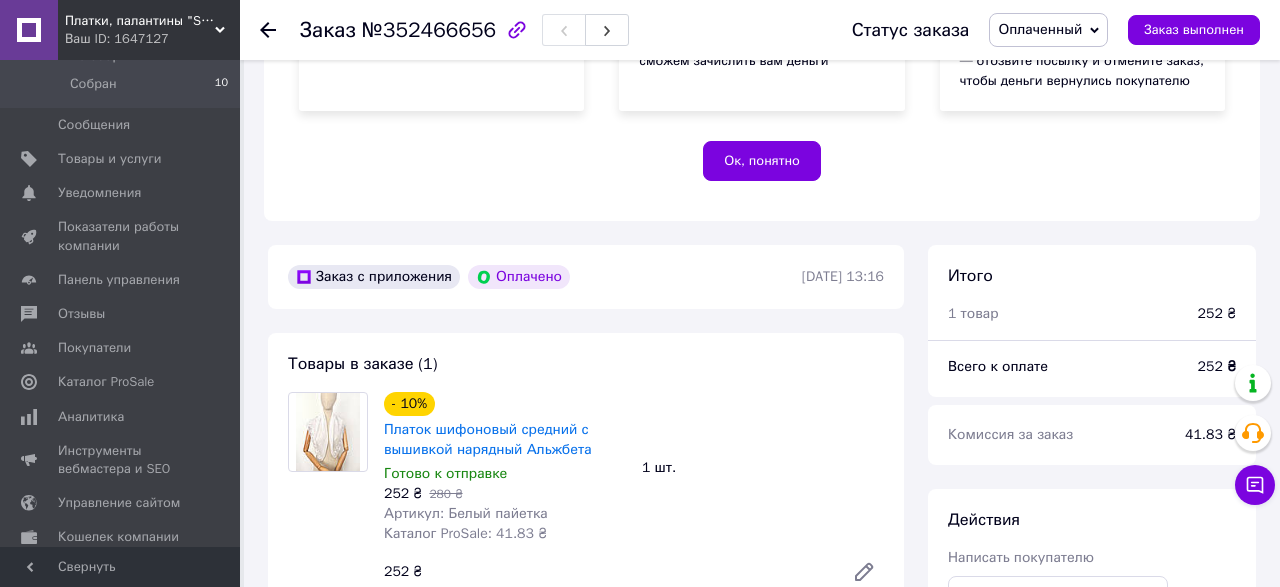 scroll, scrollTop: 520, scrollLeft: 0, axis: vertical 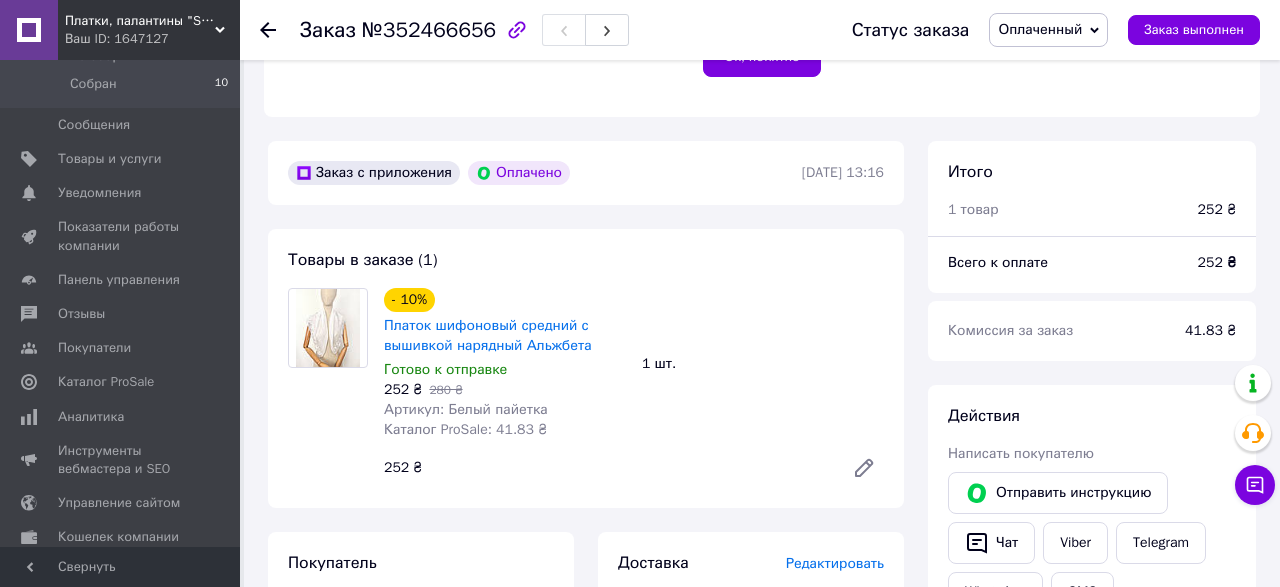 click on "Платок шифоновый средний с вышивкой нарядный Альжбета" at bounding box center [505, 336] 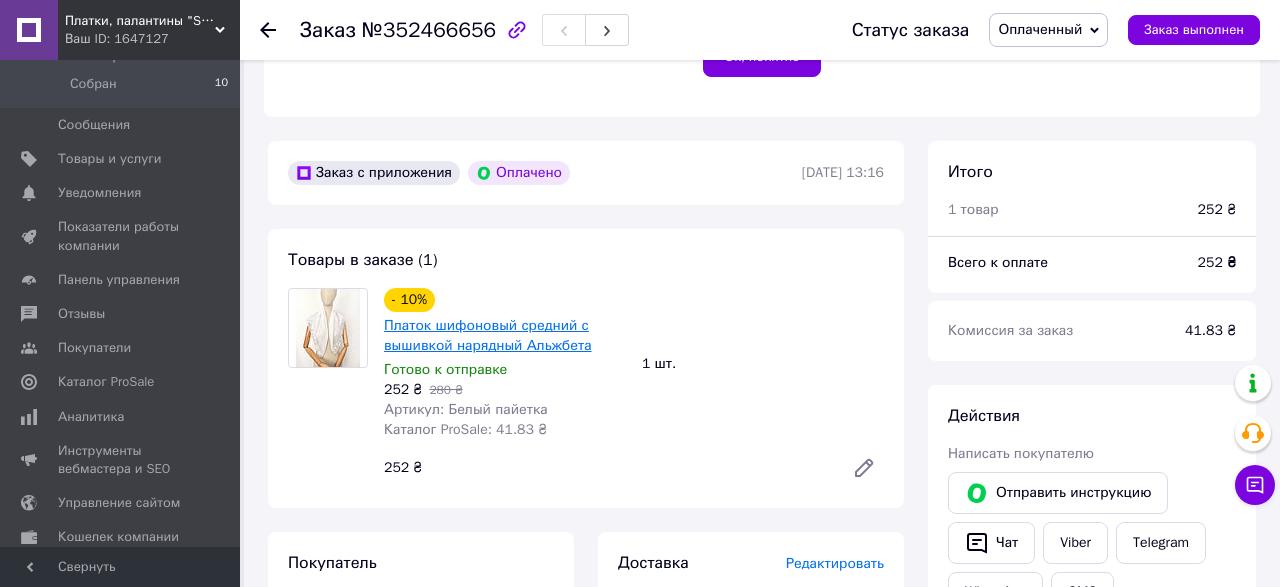 click on "Платок шифоновый средний с вышивкой нарядный Альжбета" at bounding box center (488, 335) 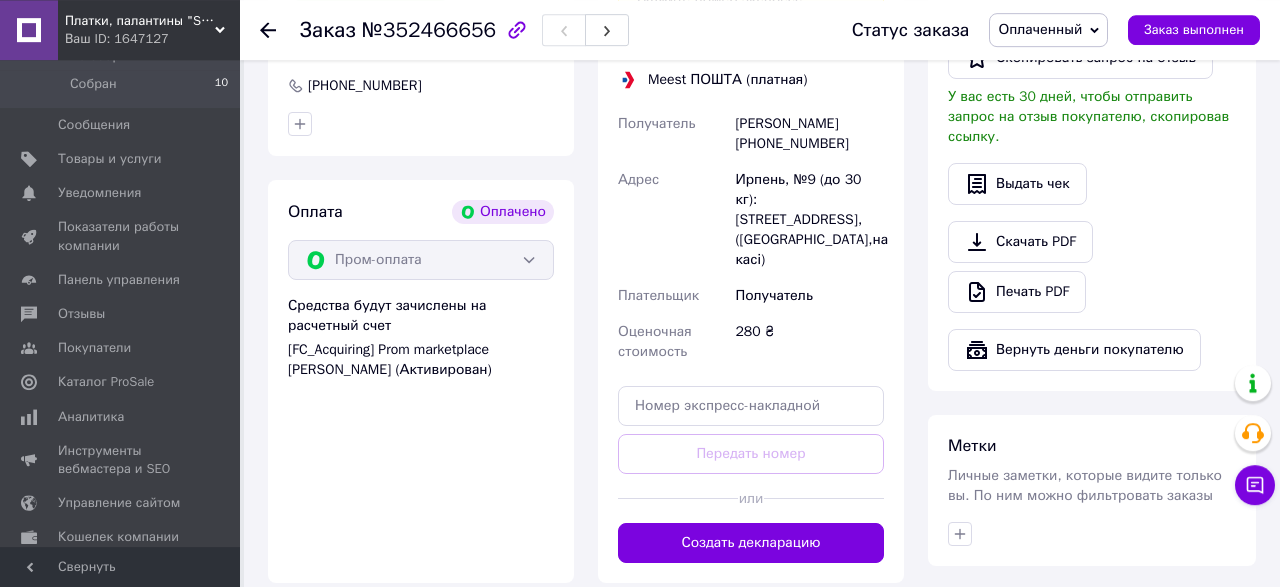 scroll, scrollTop: 1248, scrollLeft: 0, axis: vertical 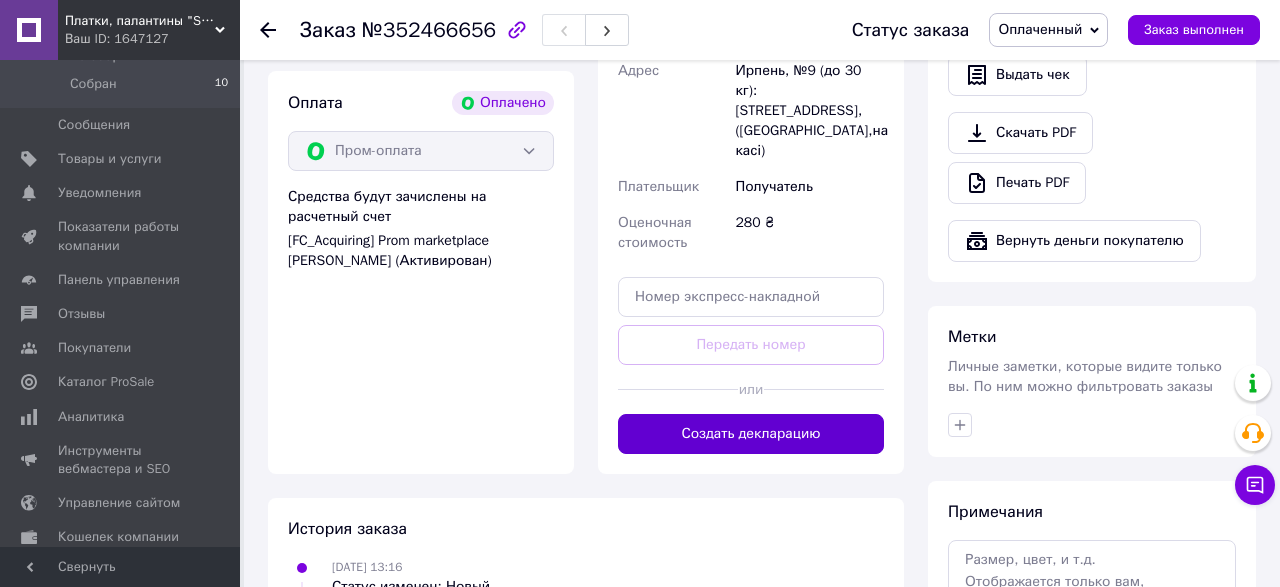 click on "Создать декларацию" at bounding box center [751, 434] 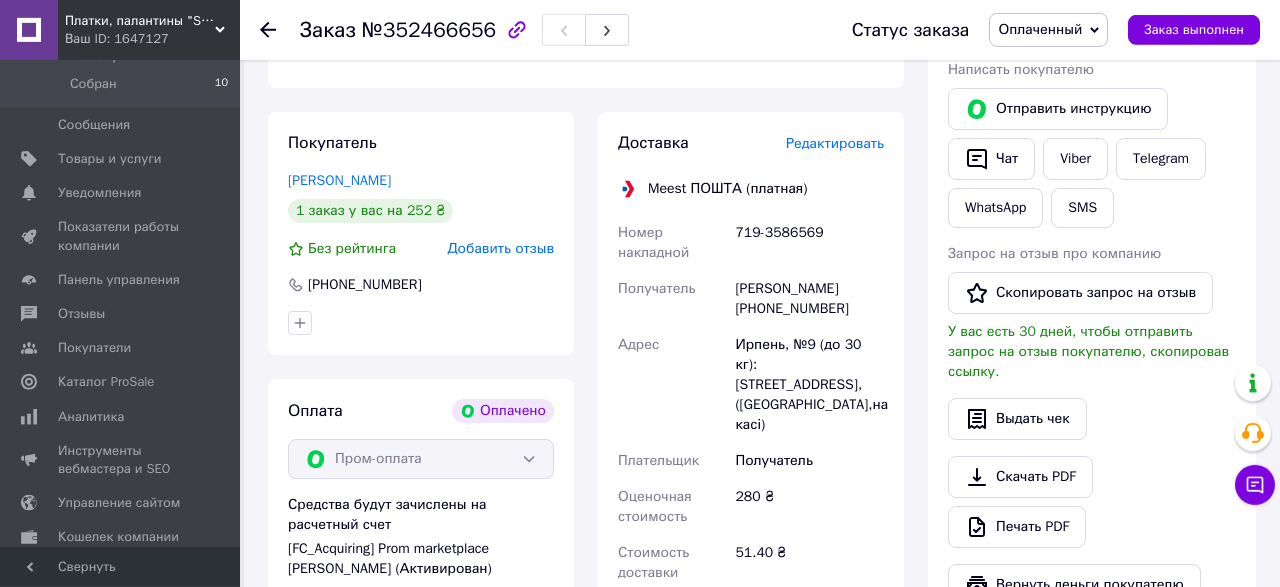 scroll, scrollTop: 936, scrollLeft: 0, axis: vertical 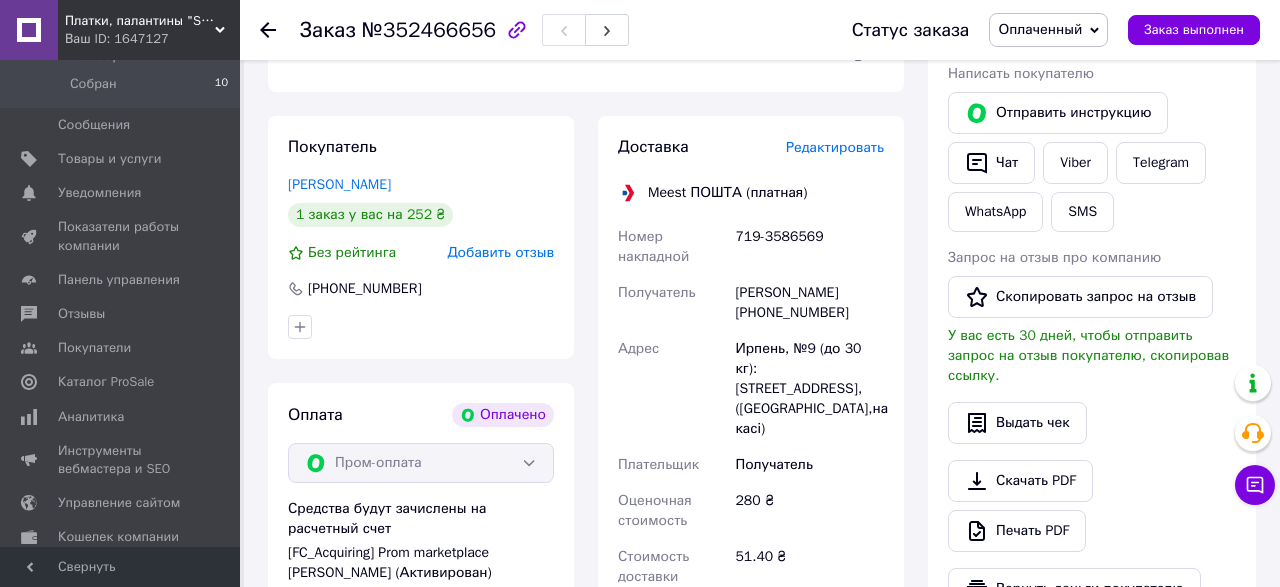 click 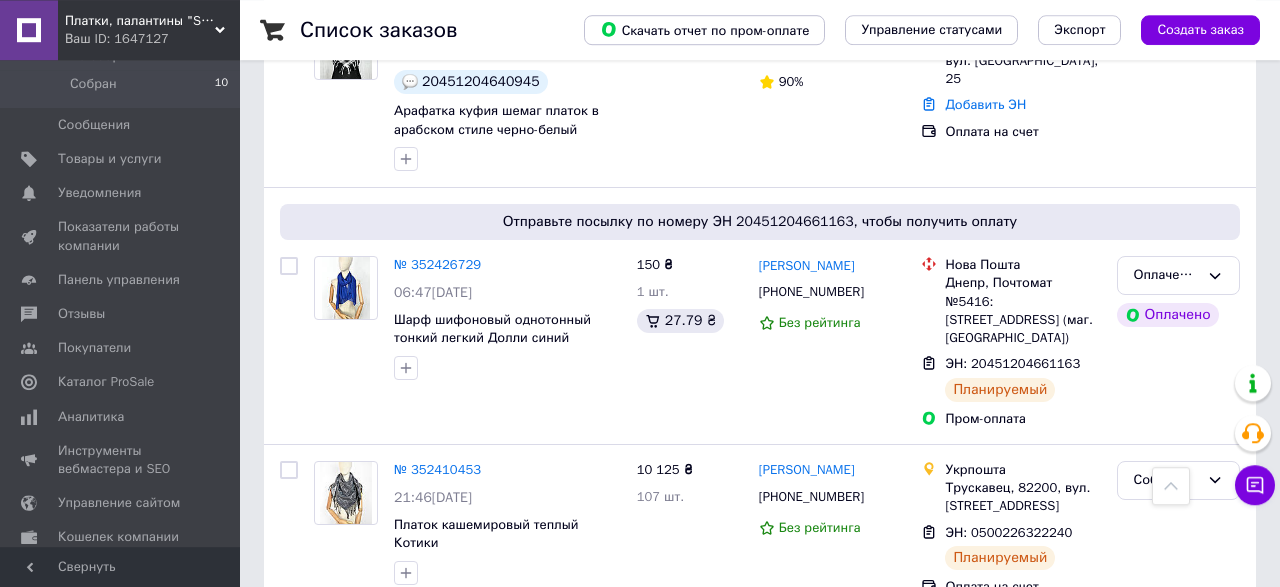 scroll, scrollTop: 1976, scrollLeft: 0, axis: vertical 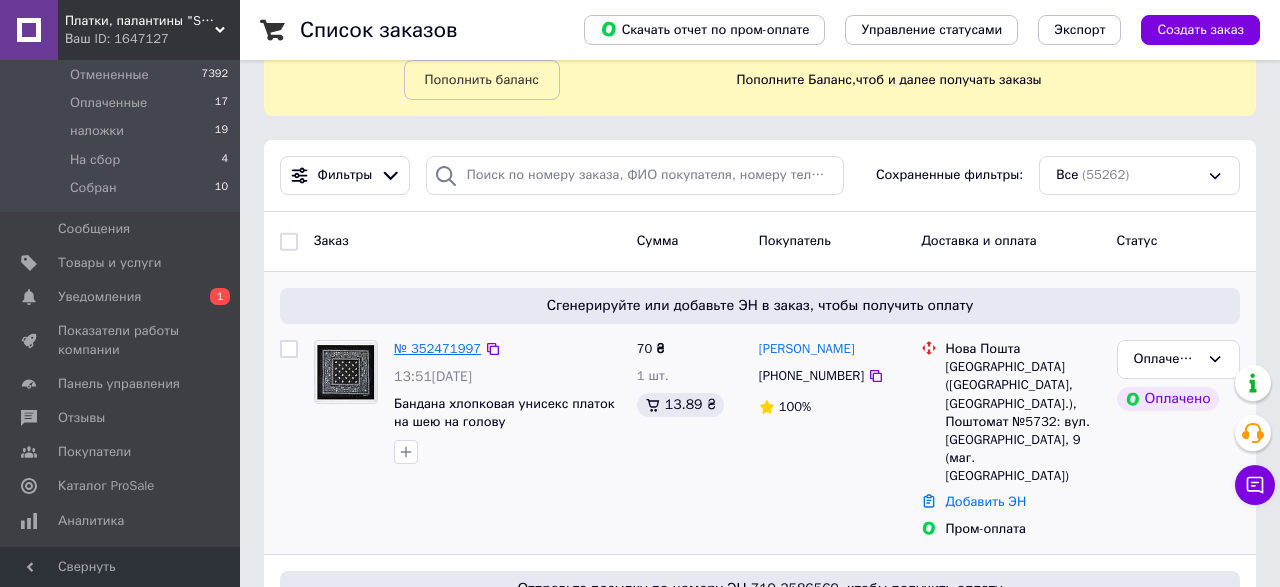 click on "№ 352471997" at bounding box center (437, 348) 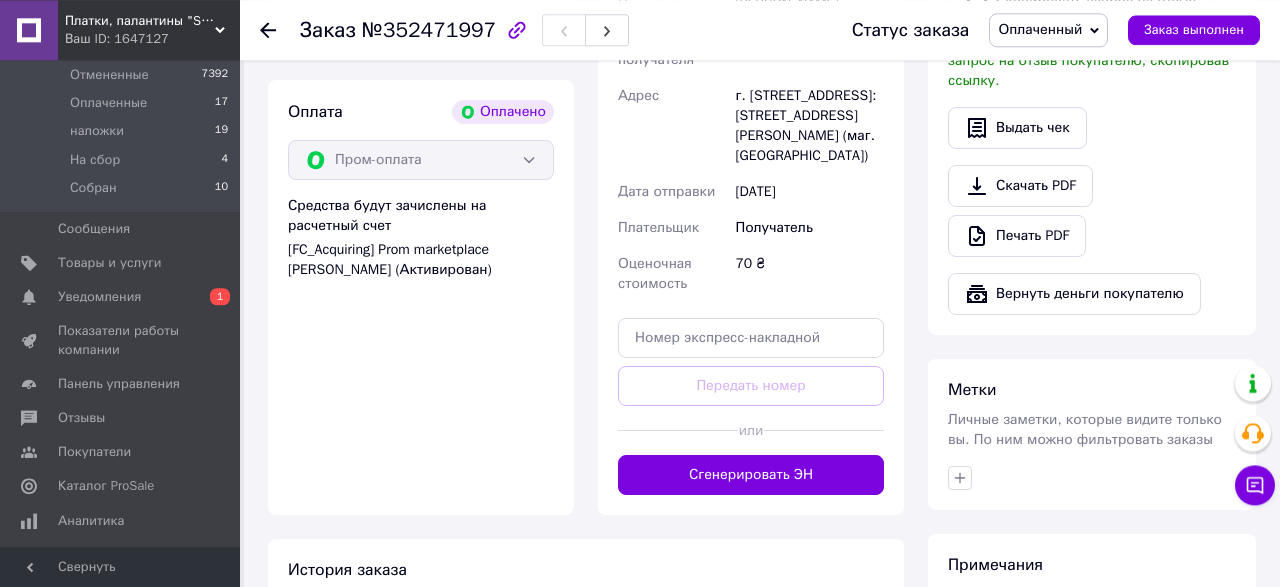 scroll, scrollTop: 1456, scrollLeft: 0, axis: vertical 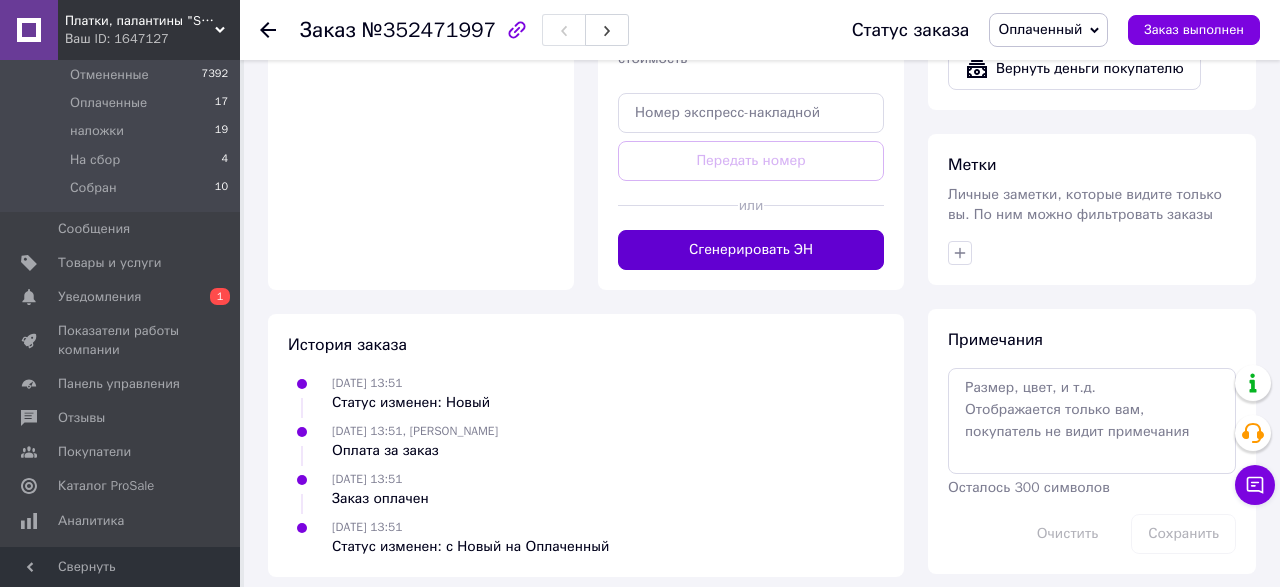 click on "Сгенерировать ЭН" at bounding box center [751, 250] 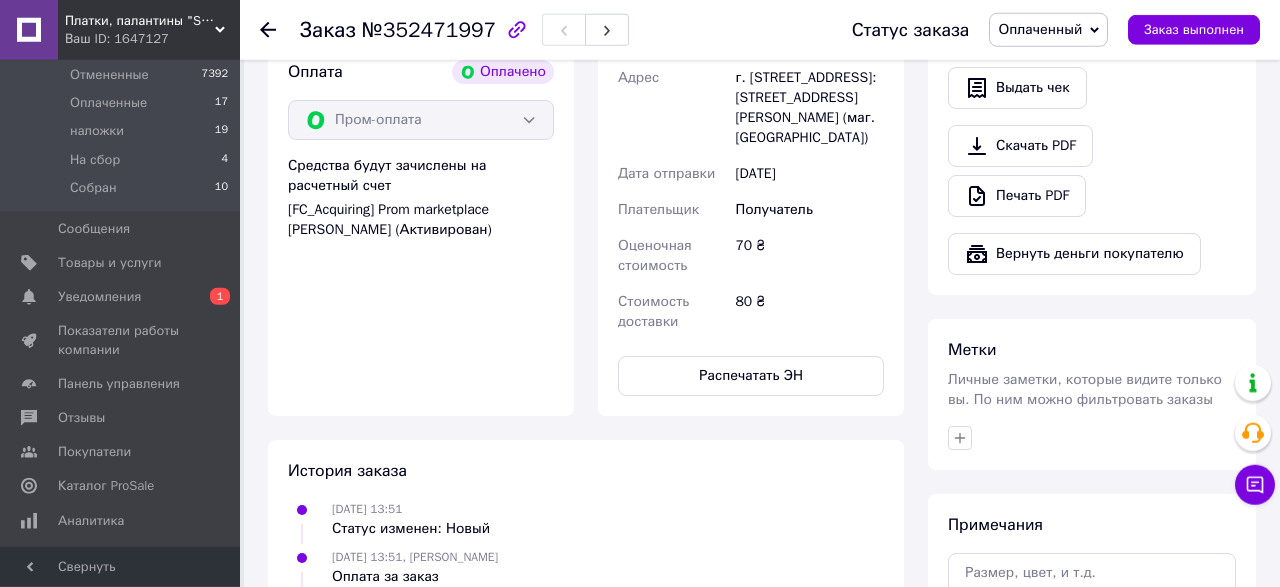 scroll, scrollTop: 1224, scrollLeft: 0, axis: vertical 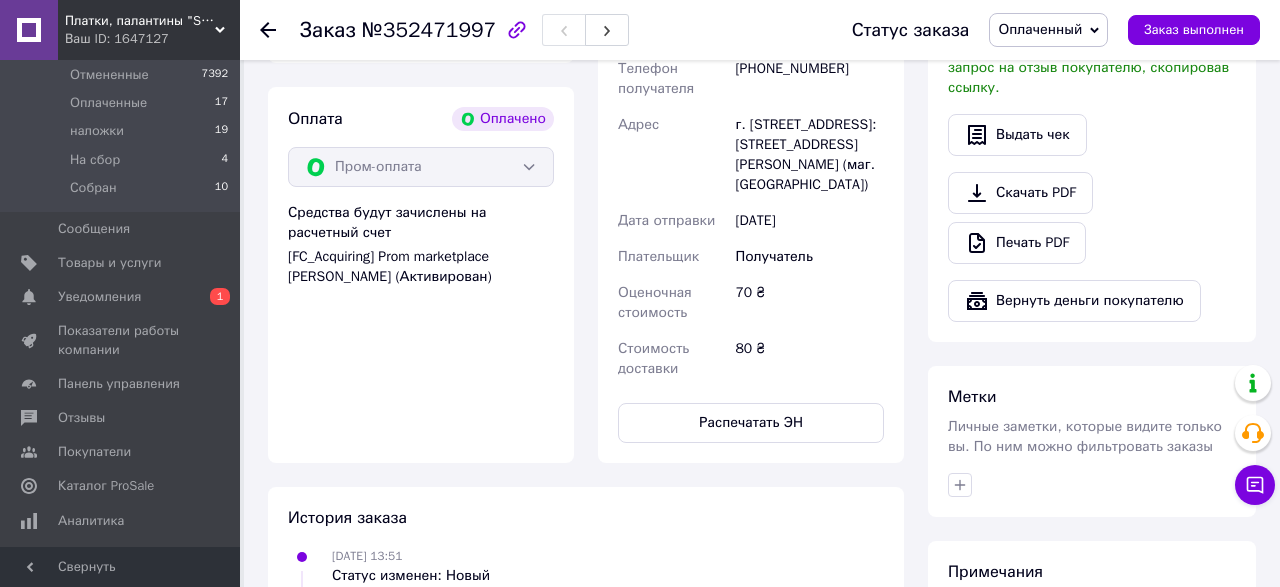 click 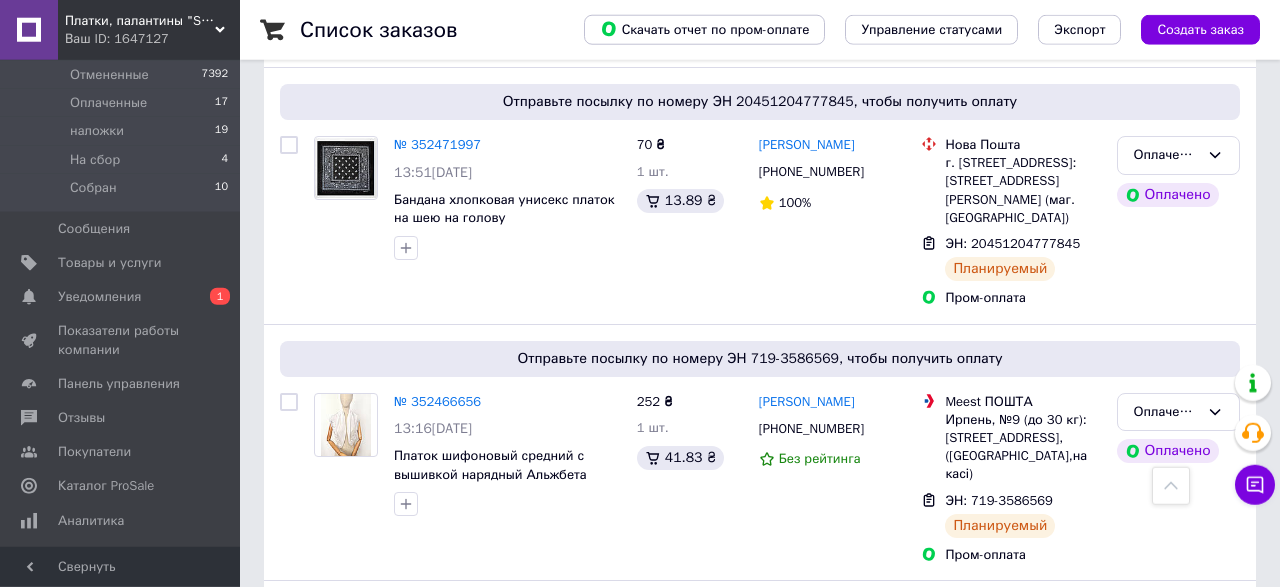 scroll, scrollTop: 520, scrollLeft: 0, axis: vertical 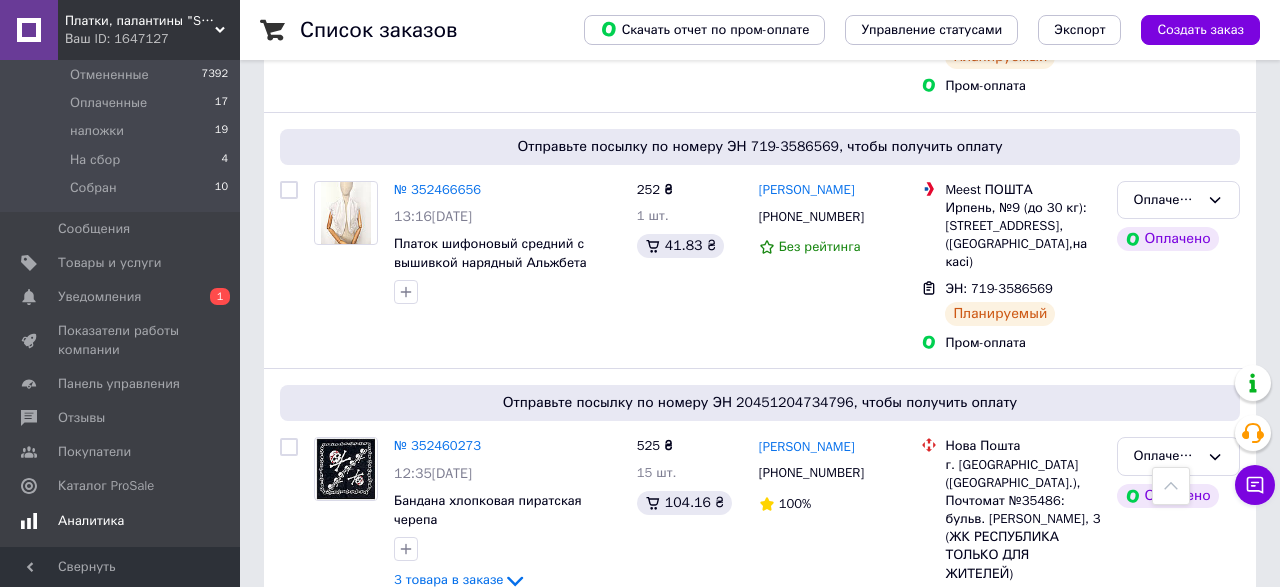 click on "Уведомления" at bounding box center (99, 297) 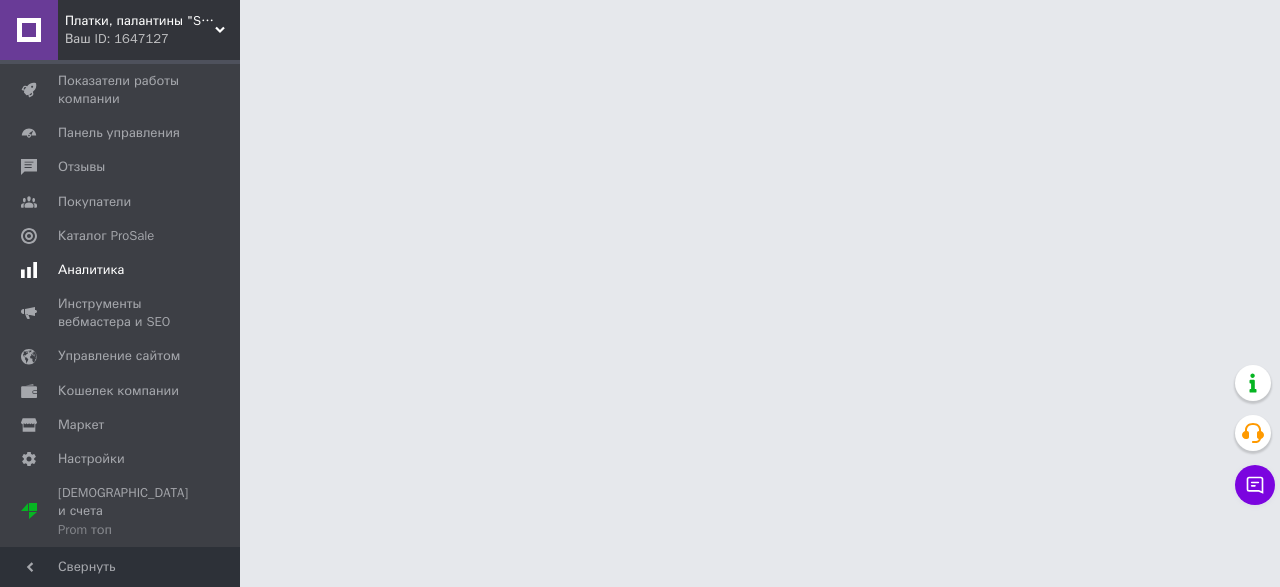 scroll, scrollTop: 137, scrollLeft: 0, axis: vertical 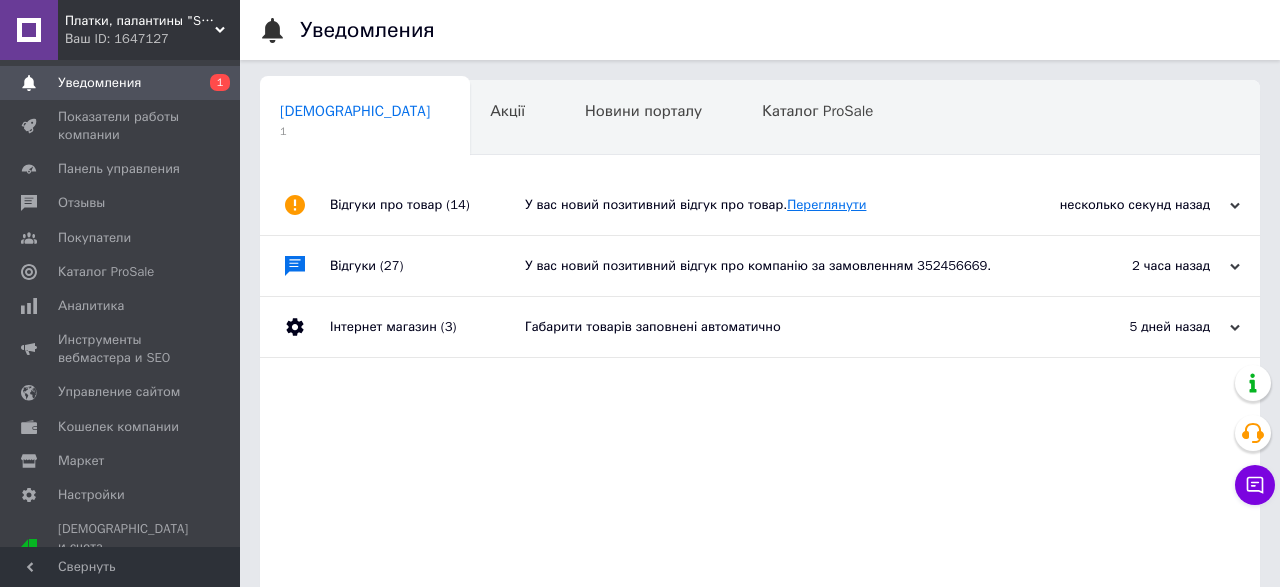 click on "Переглянути" at bounding box center (826, 204) 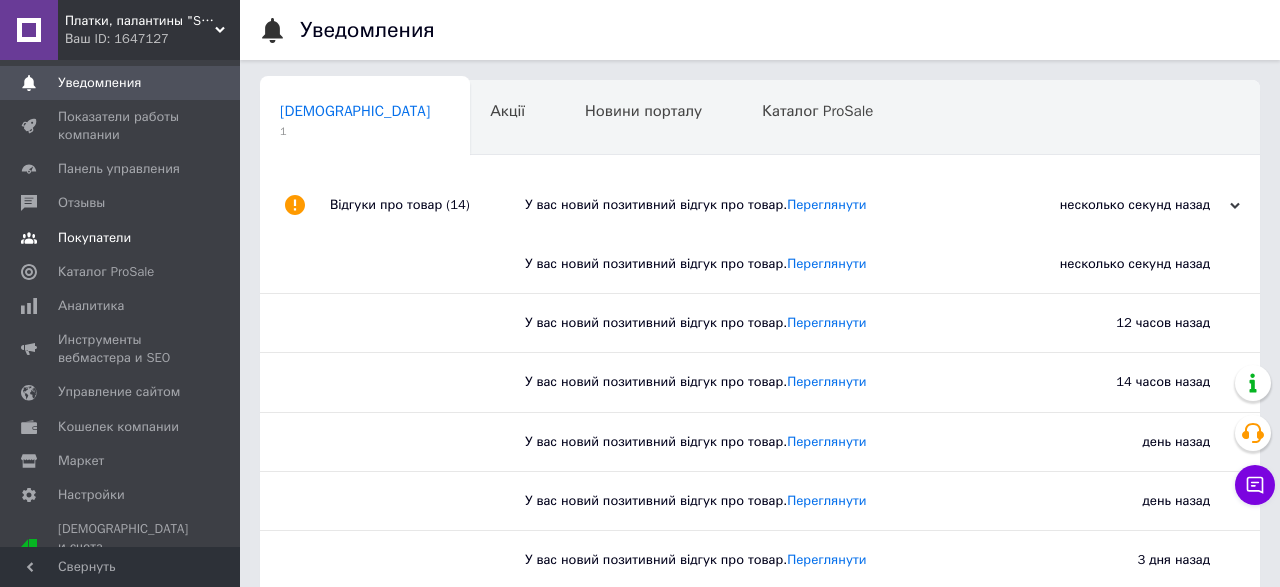 scroll, scrollTop: 0, scrollLeft: 0, axis: both 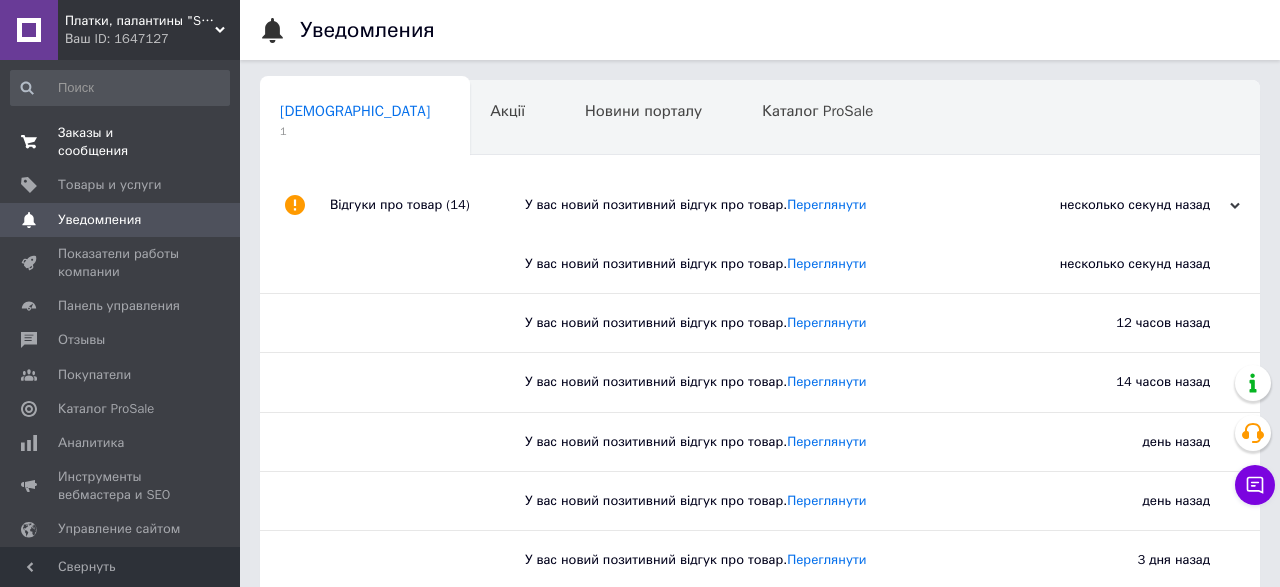 click on "Заказы и сообщения" at bounding box center (121, 142) 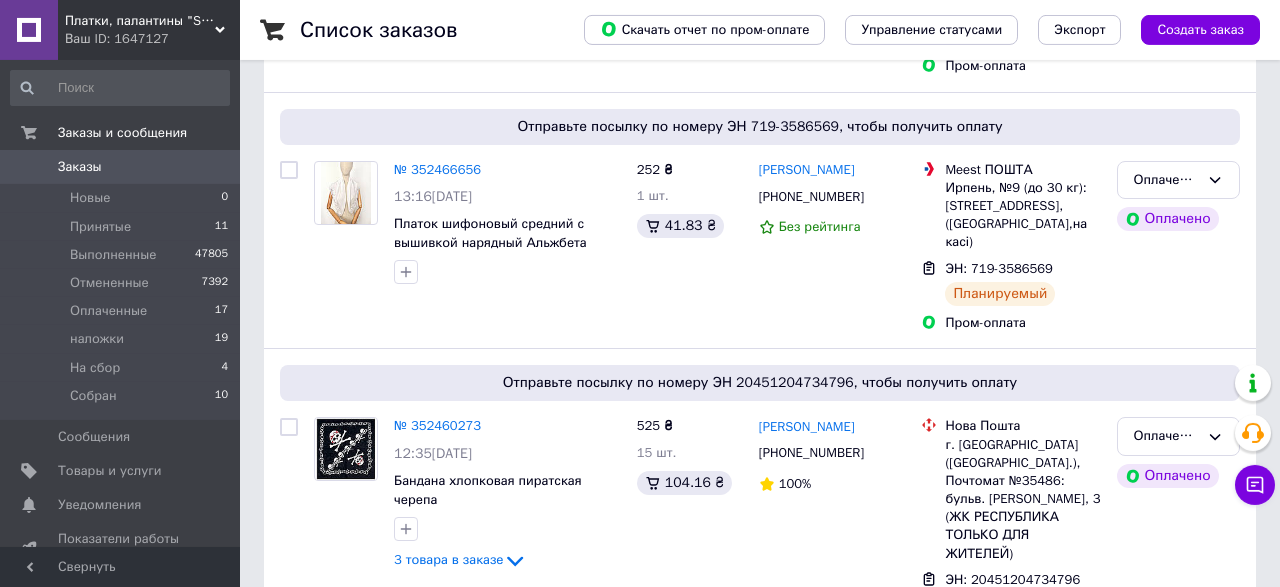 scroll, scrollTop: 1144, scrollLeft: 0, axis: vertical 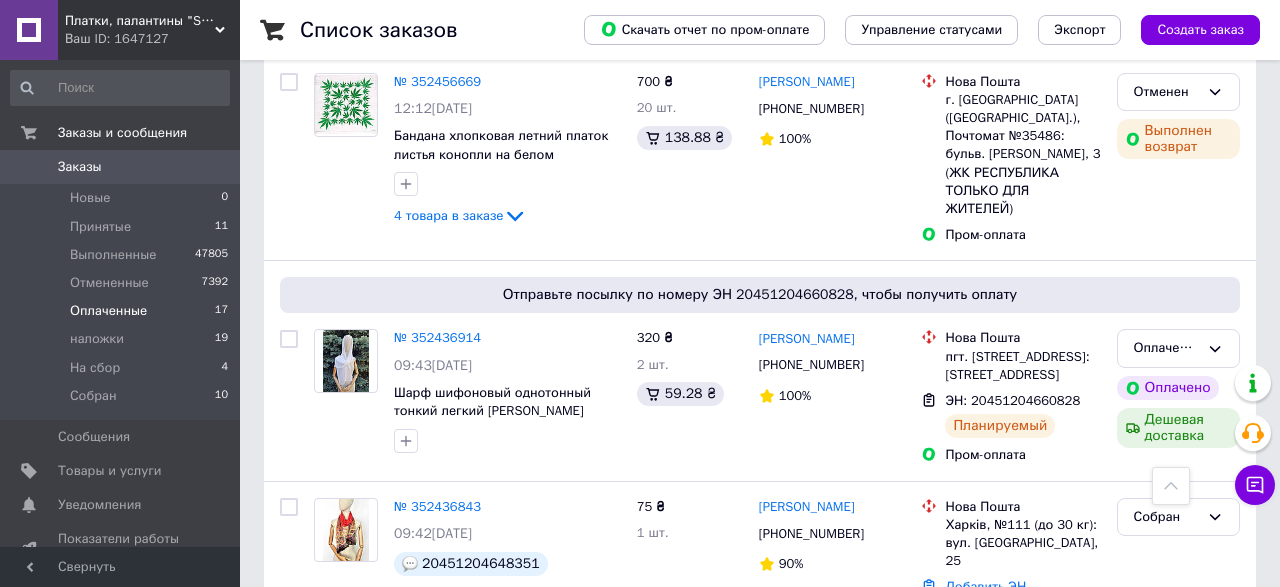 click on "Оплаченные" at bounding box center [108, 311] 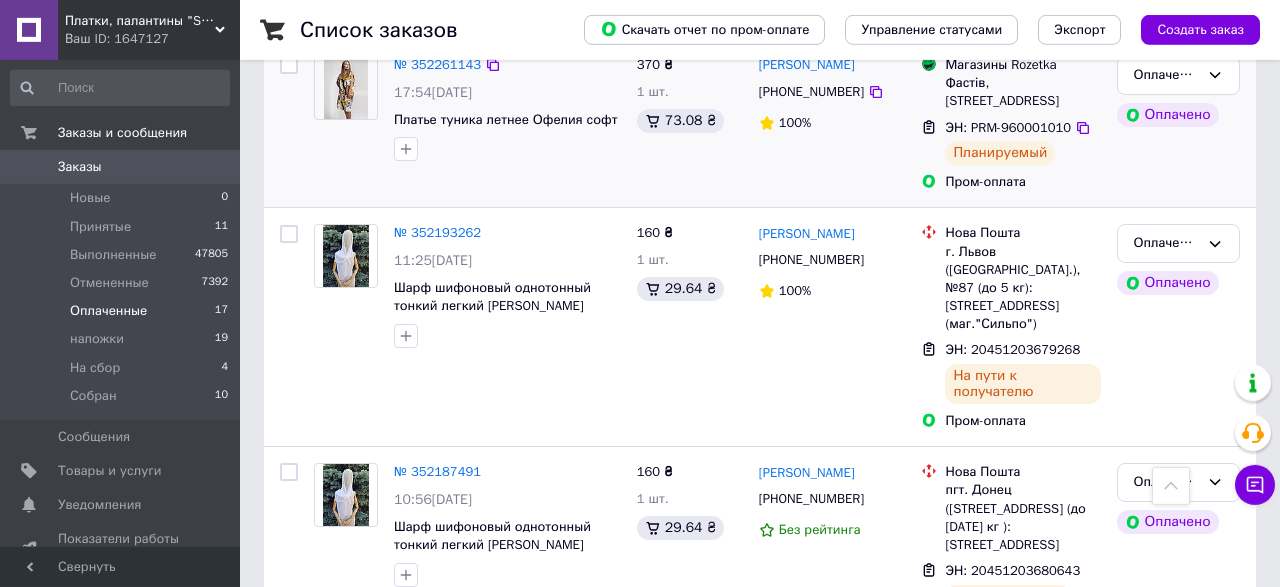 scroll, scrollTop: 2496, scrollLeft: 0, axis: vertical 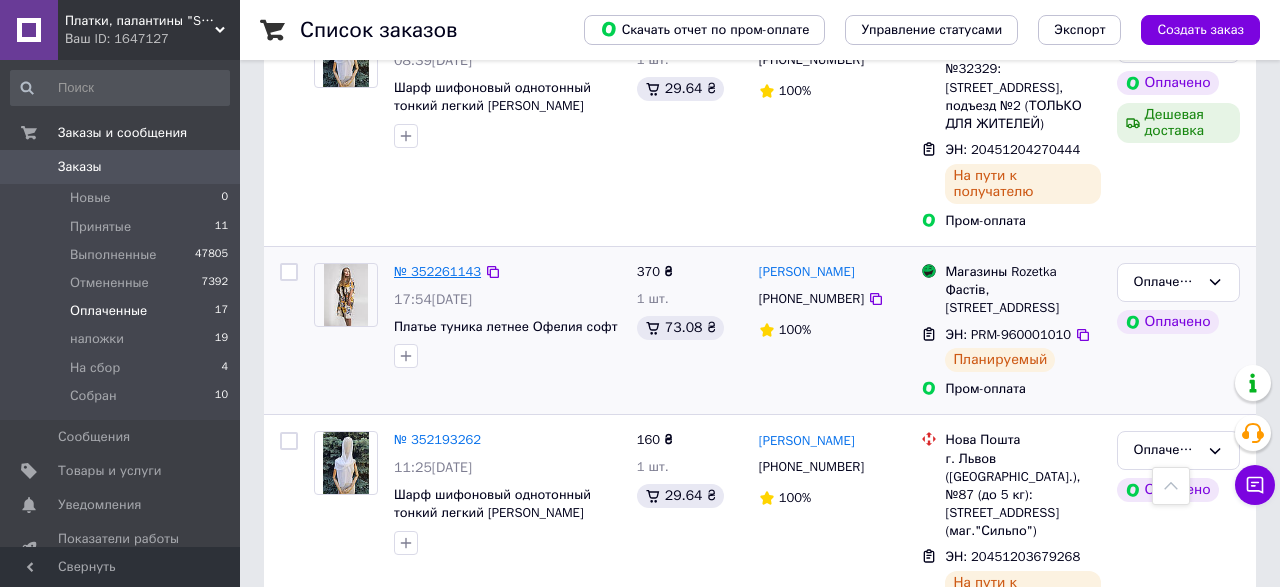 click on "№ 352261143" at bounding box center (437, 271) 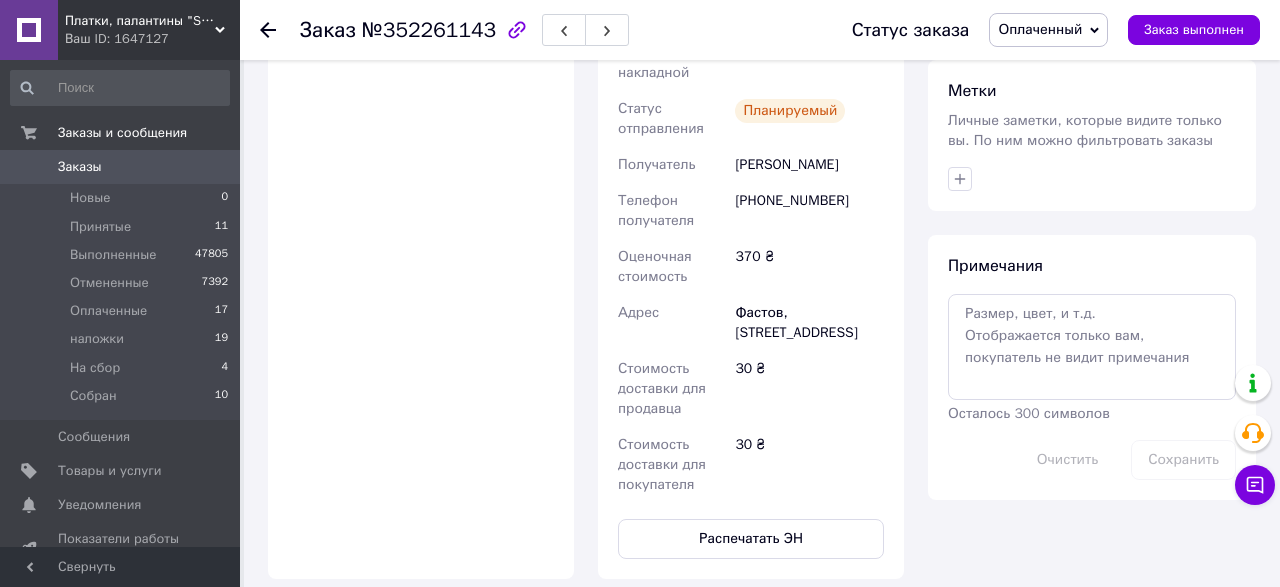 scroll, scrollTop: 1814, scrollLeft: 0, axis: vertical 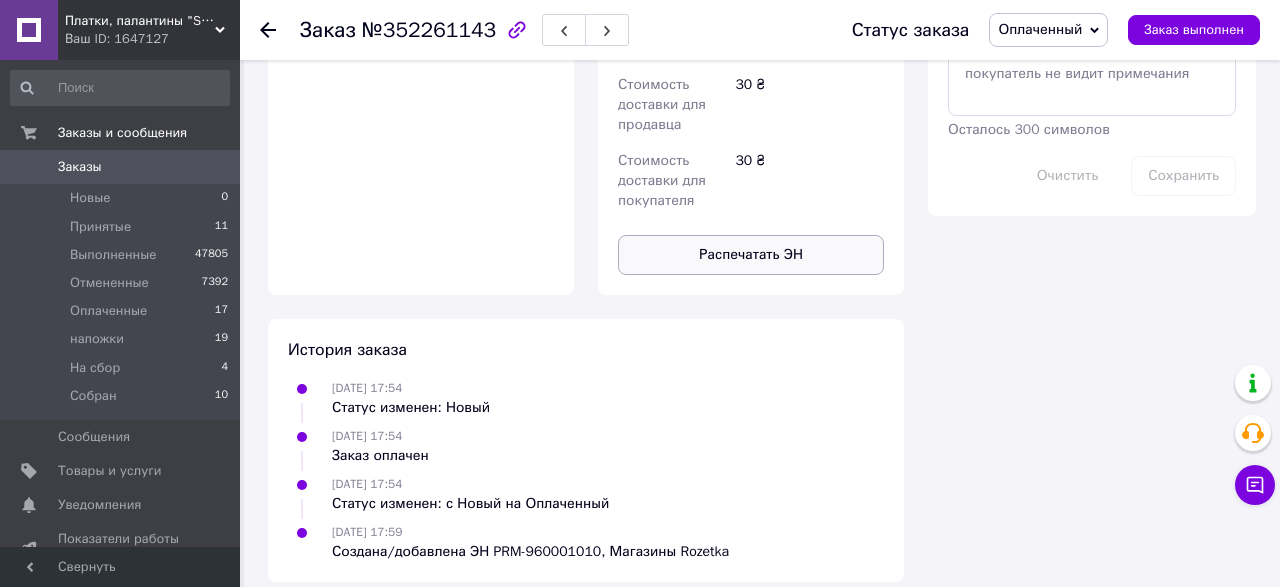 click on "Распечатать ЭН" at bounding box center [751, 255] 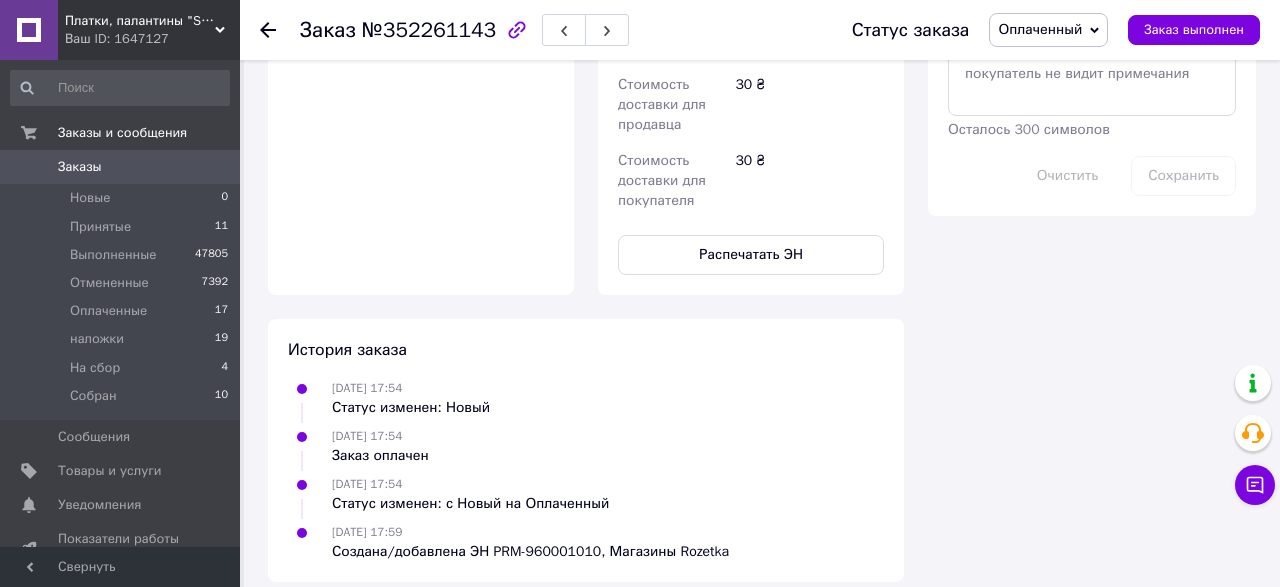 click 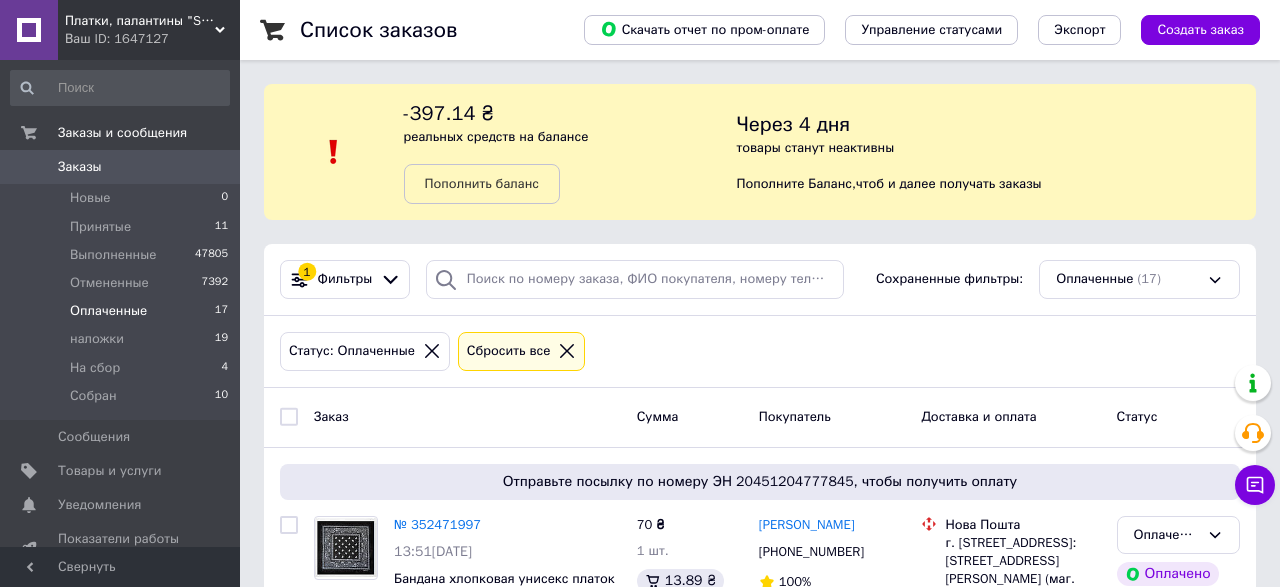 scroll, scrollTop: 208, scrollLeft: 0, axis: vertical 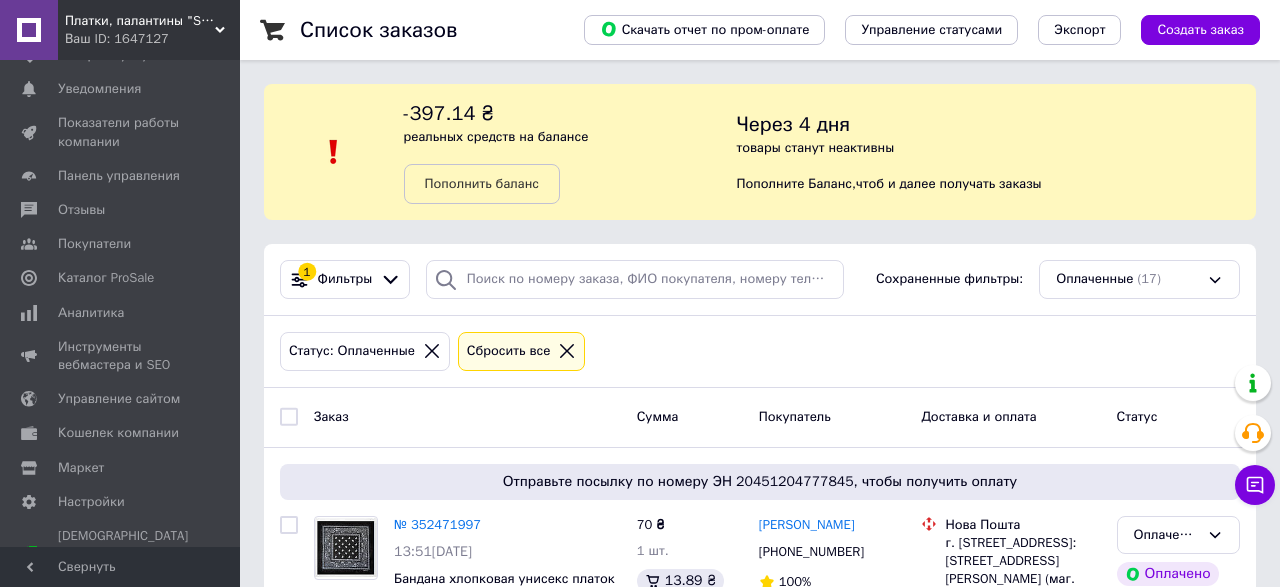 click 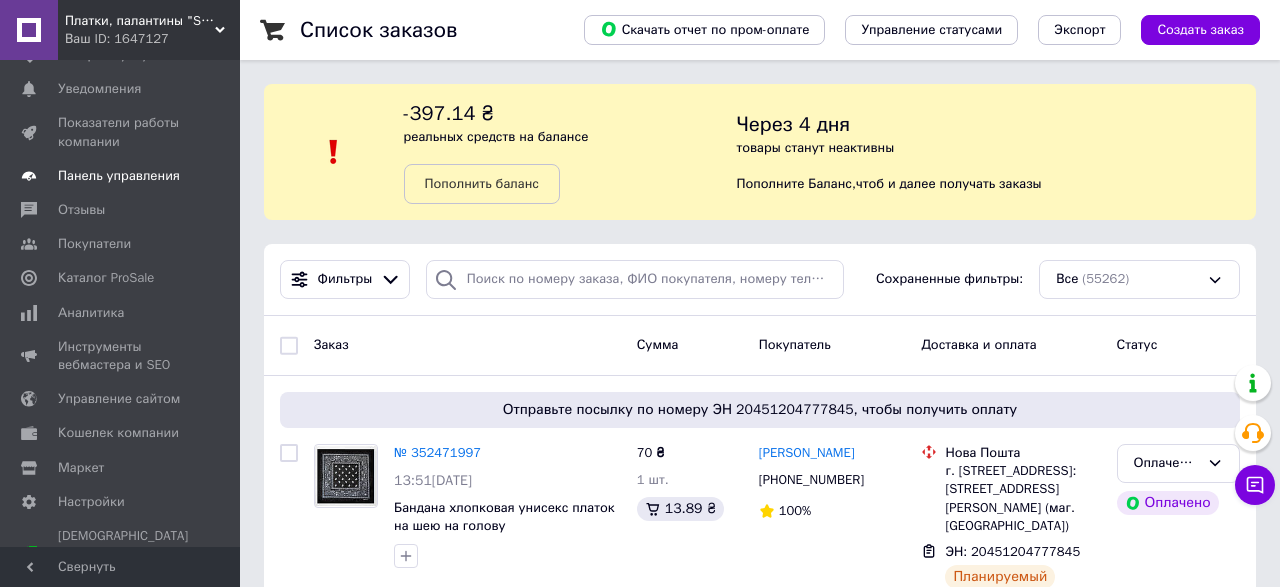 scroll, scrollTop: 104, scrollLeft: 0, axis: vertical 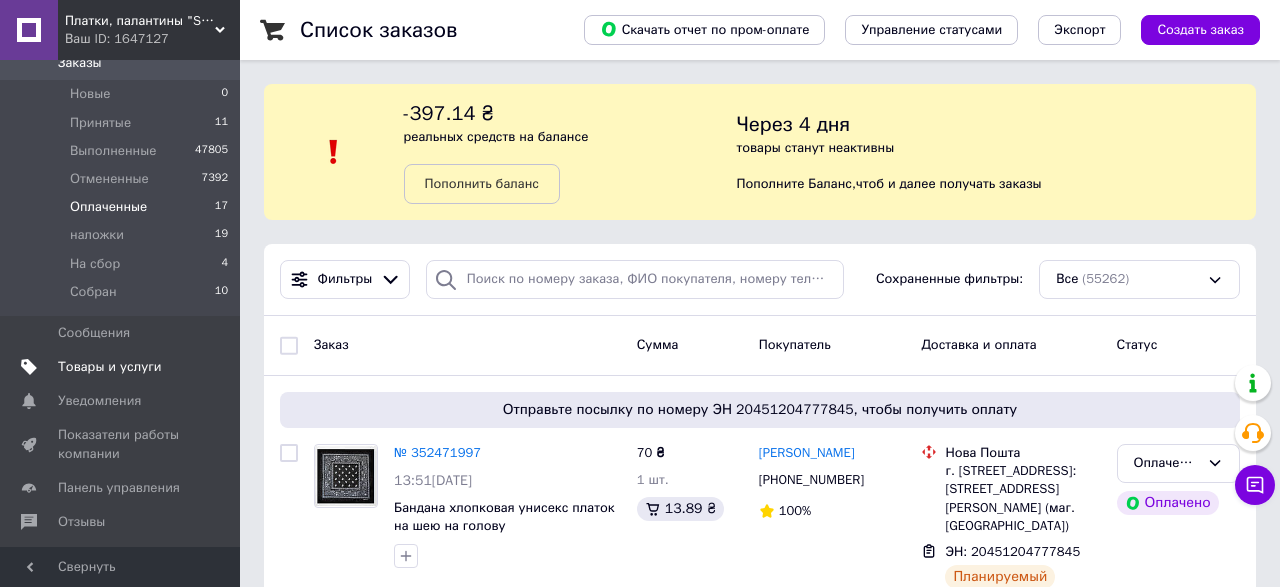 click on "Товары и услуги" at bounding box center (110, 367) 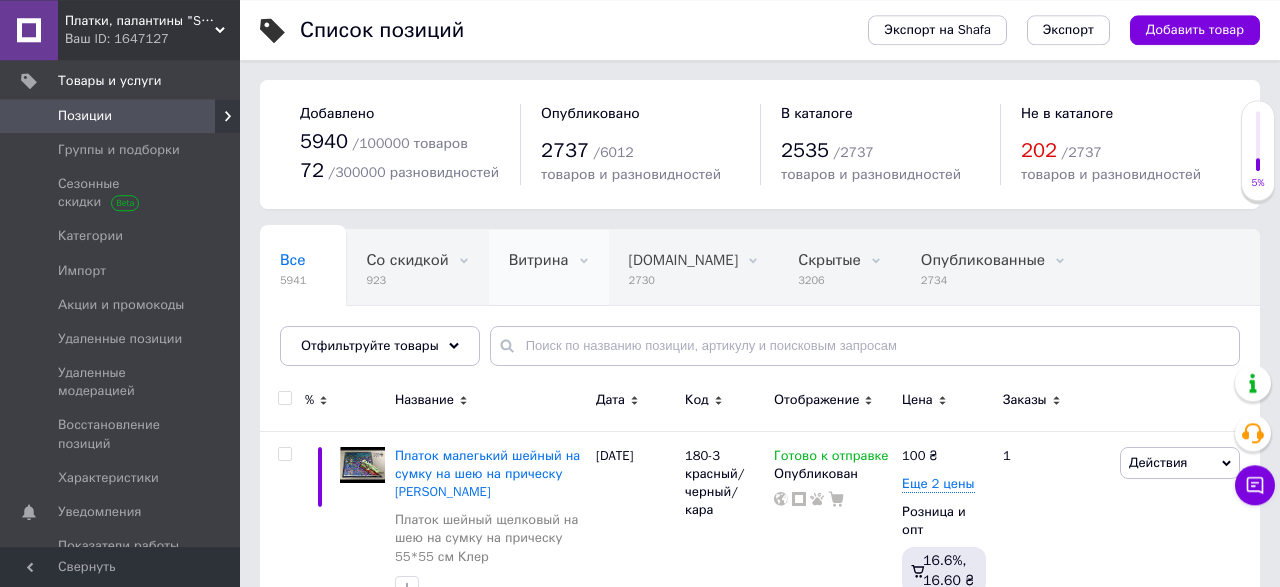 scroll, scrollTop: 0, scrollLeft: 102, axis: horizontal 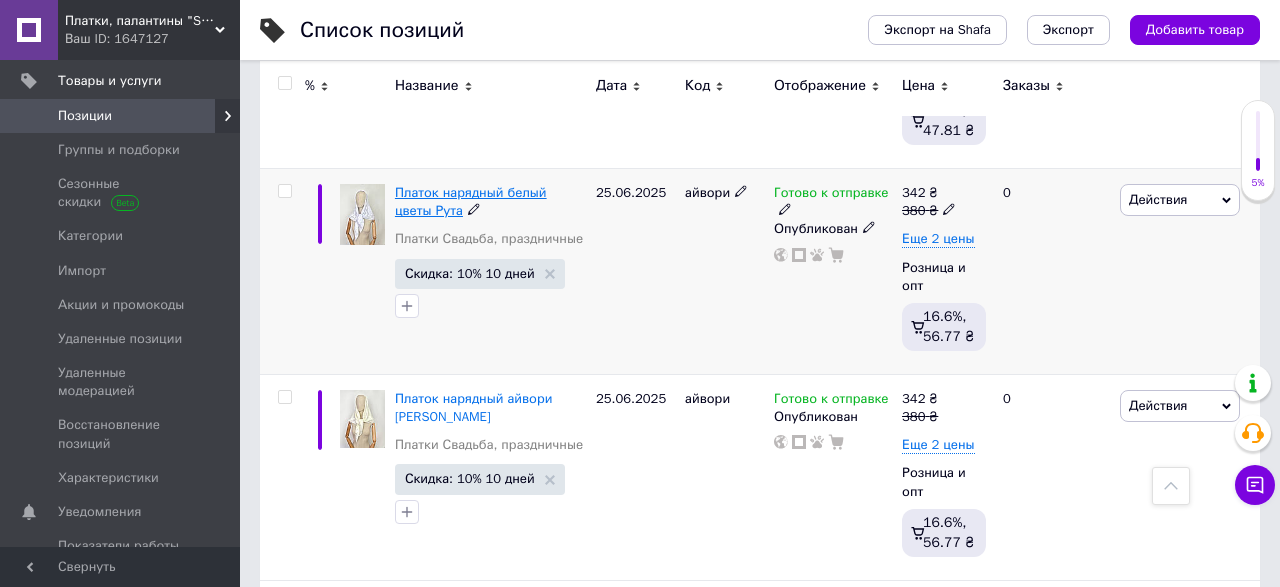 click on "Платок нарядный белый цветы Рута" at bounding box center [471, 201] 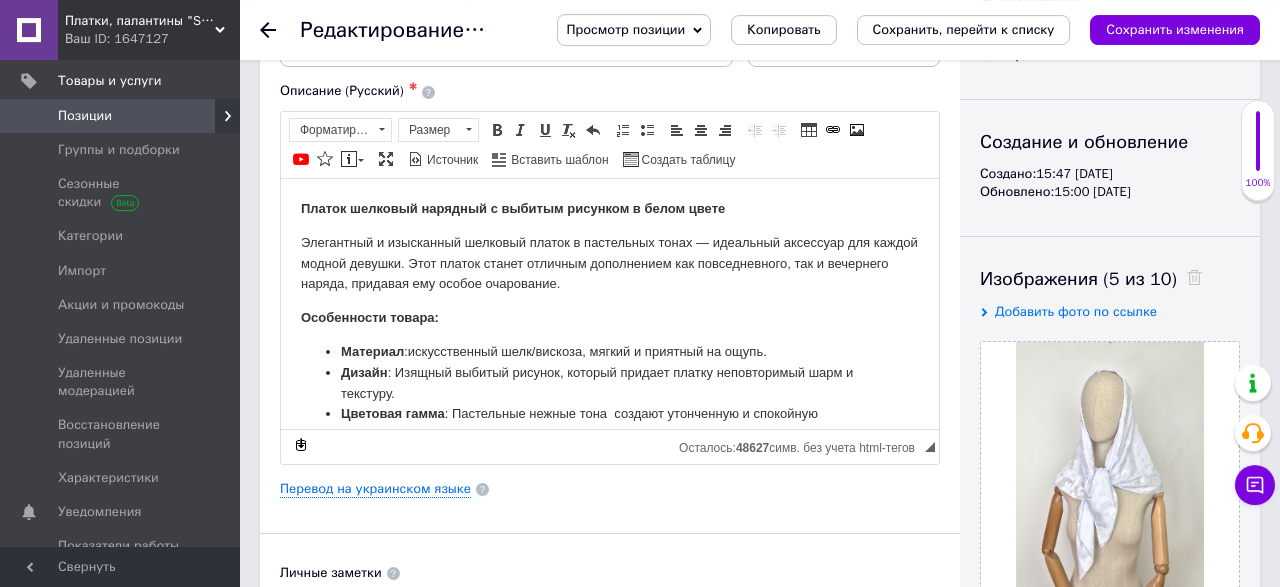 scroll, scrollTop: 208, scrollLeft: 0, axis: vertical 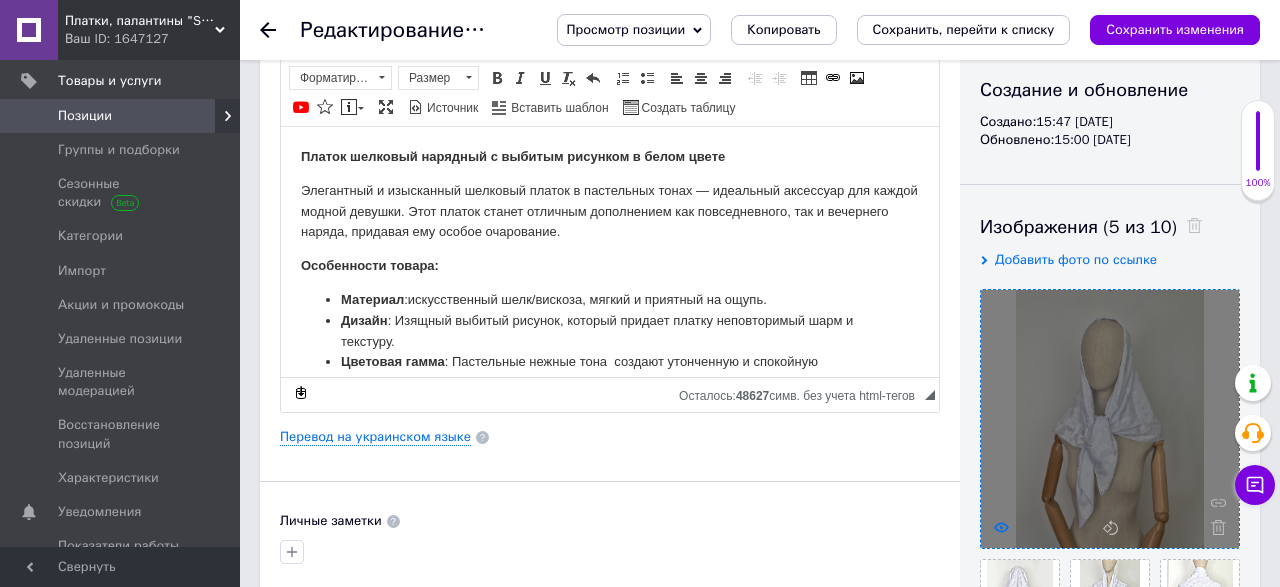 click 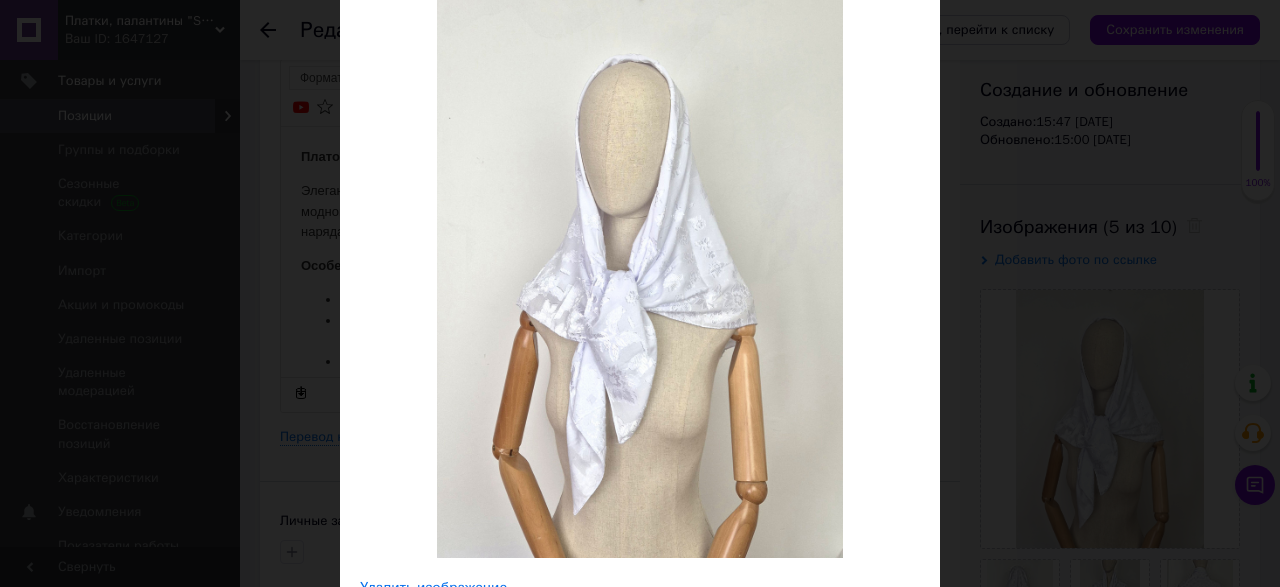 scroll, scrollTop: 0, scrollLeft: 0, axis: both 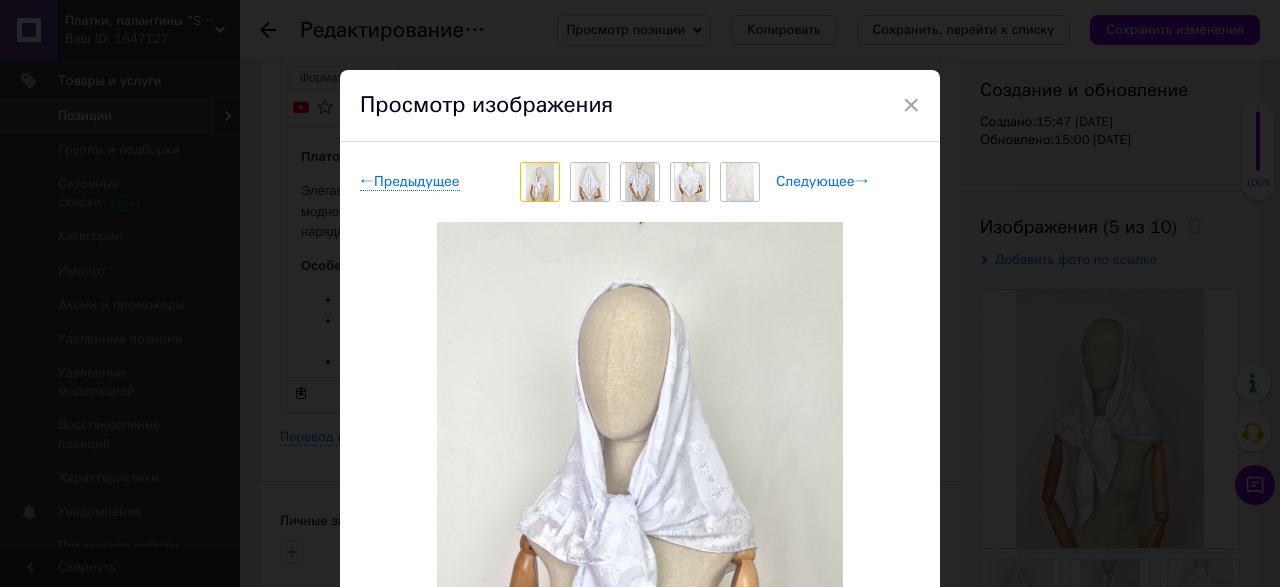 click on "Следующее →" at bounding box center [822, 182] 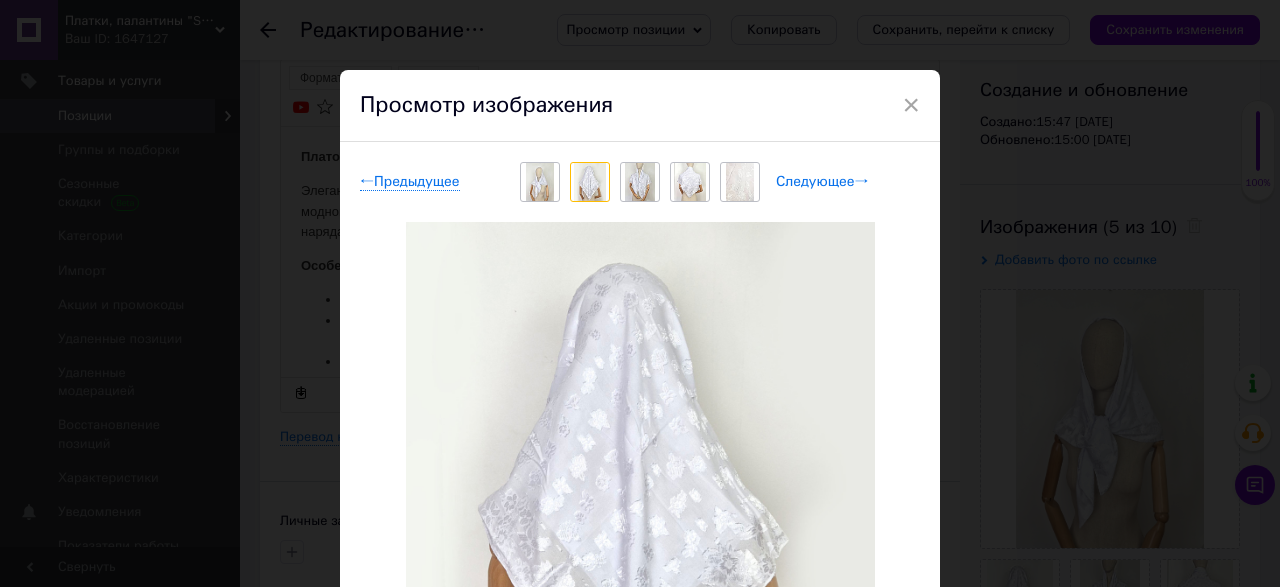 click on "Следующее →" at bounding box center (822, 182) 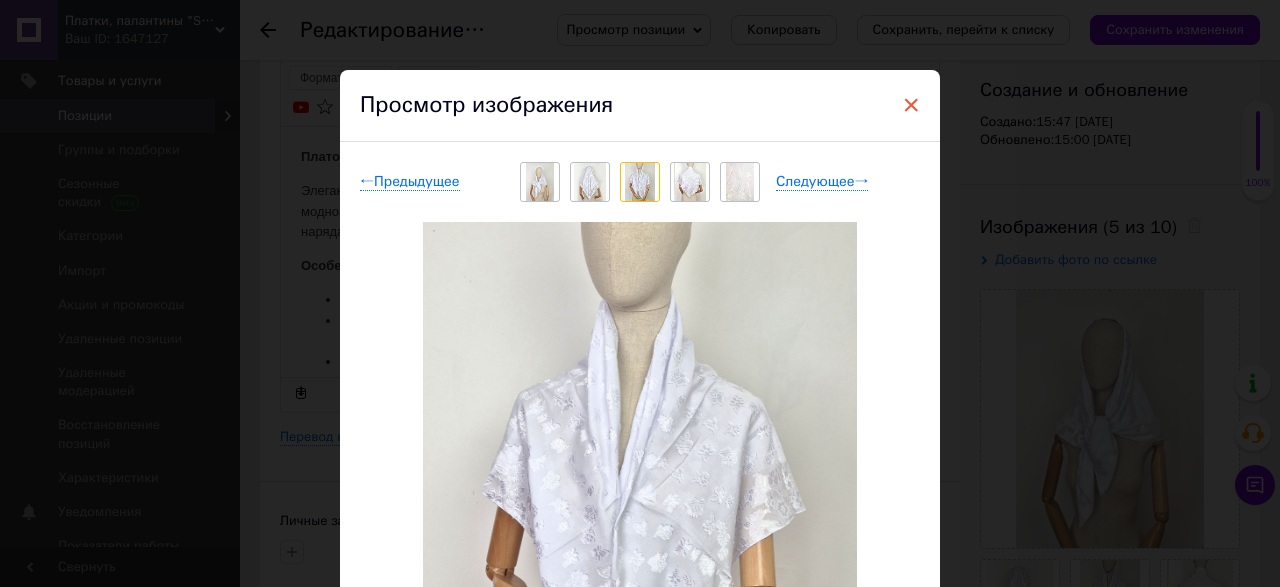 click on "×" at bounding box center (911, 105) 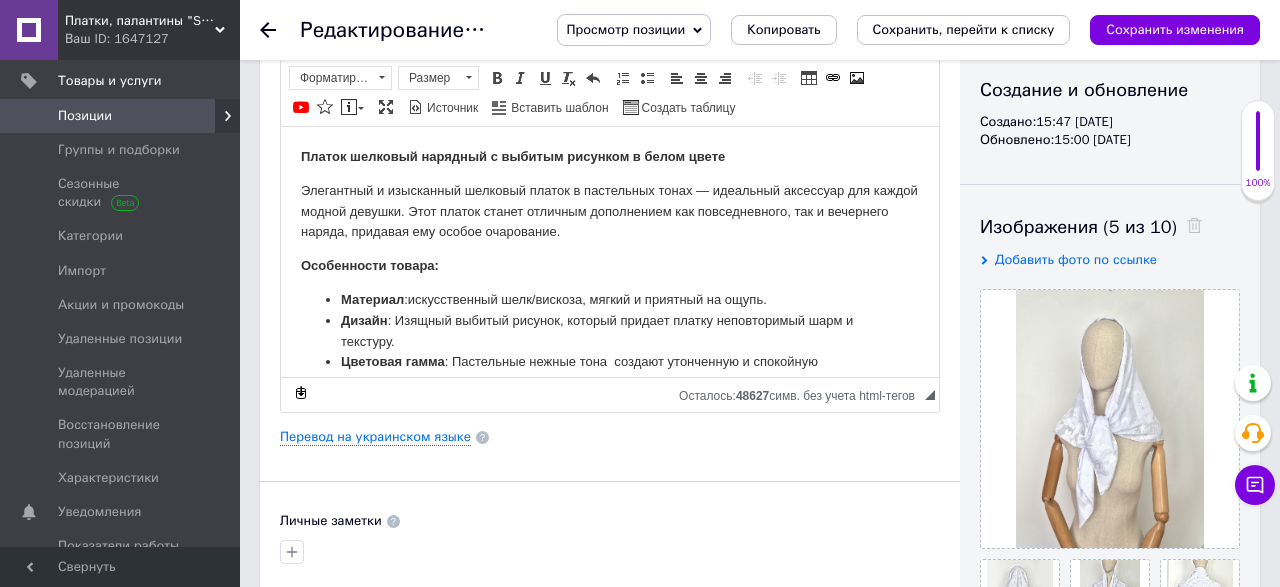 click 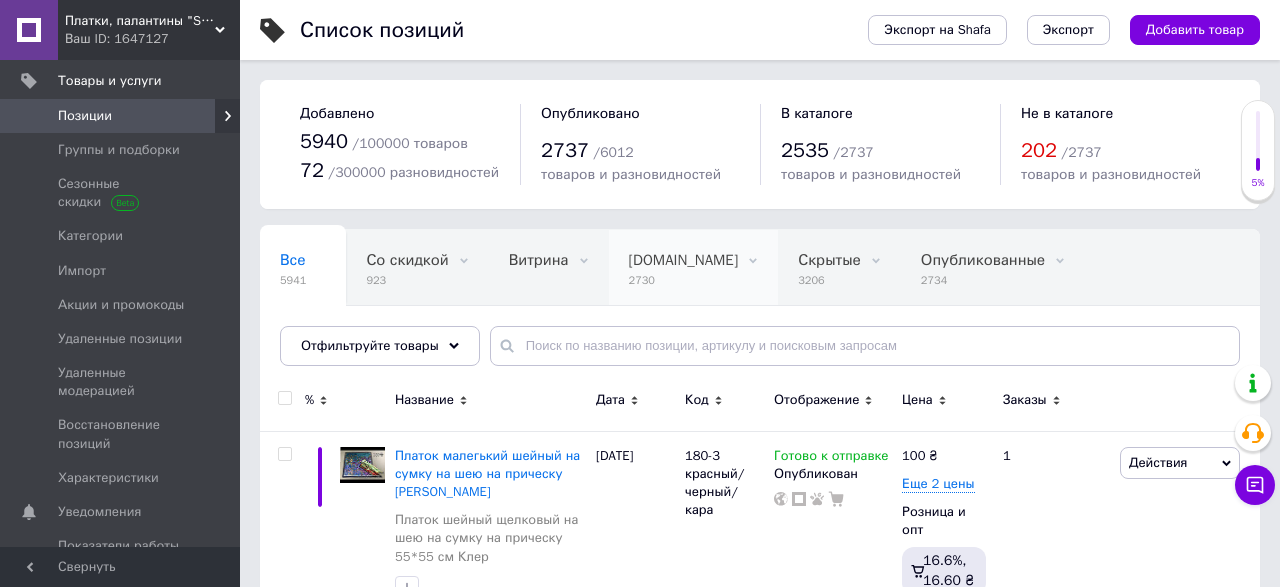 scroll, scrollTop: 0, scrollLeft: 104, axis: horizontal 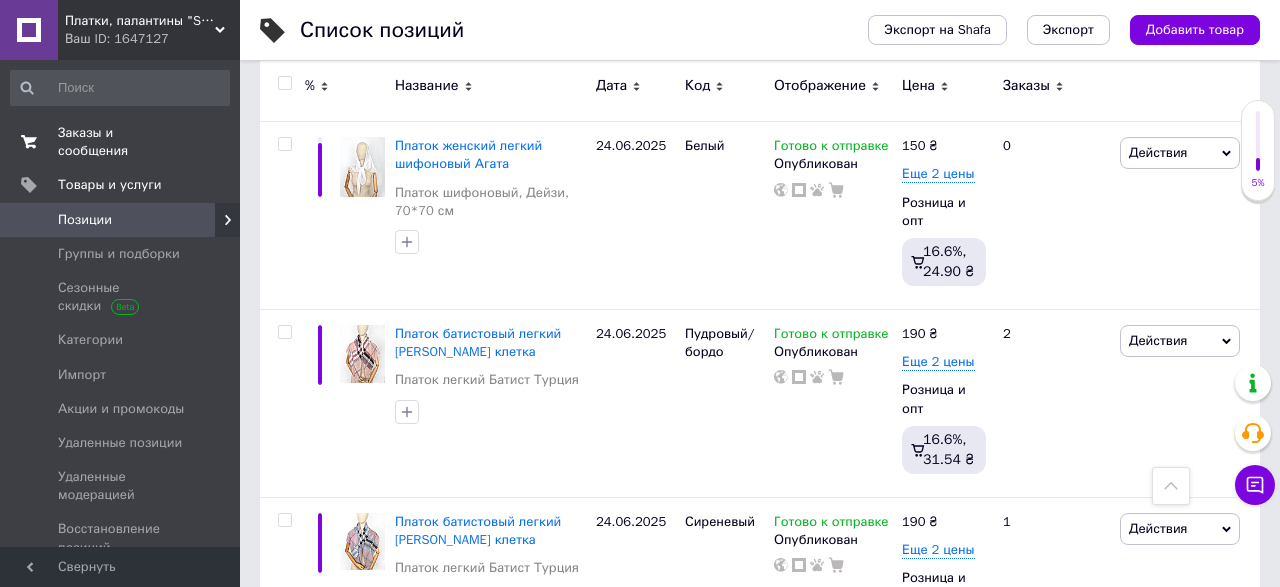click on "Заказы и сообщения" at bounding box center (121, 142) 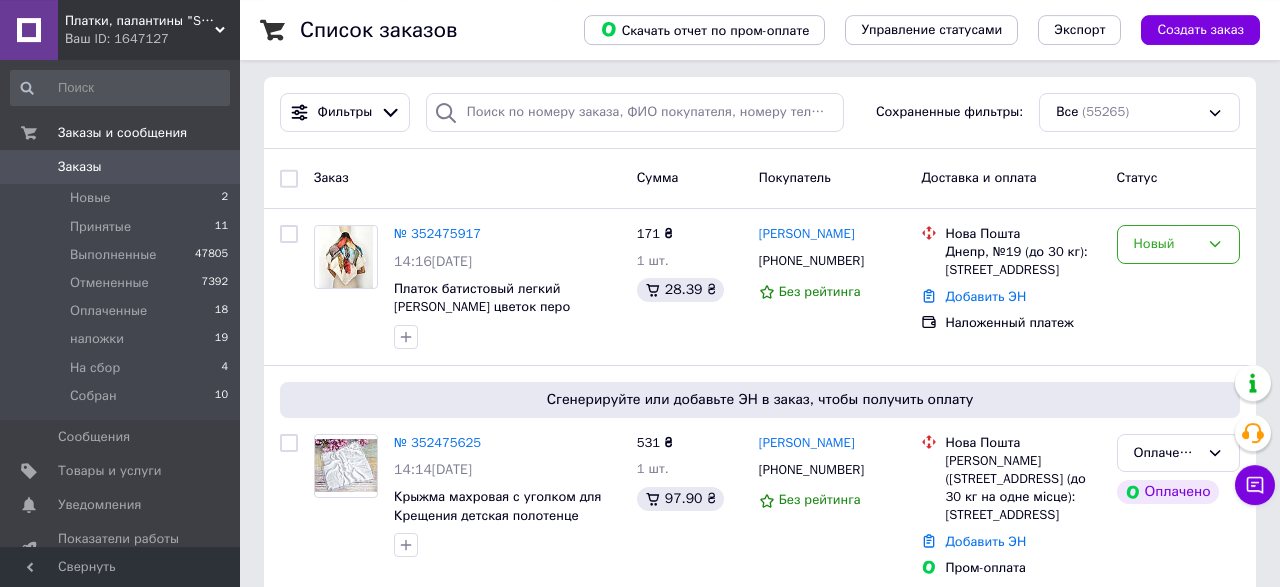 scroll, scrollTop: 208, scrollLeft: 0, axis: vertical 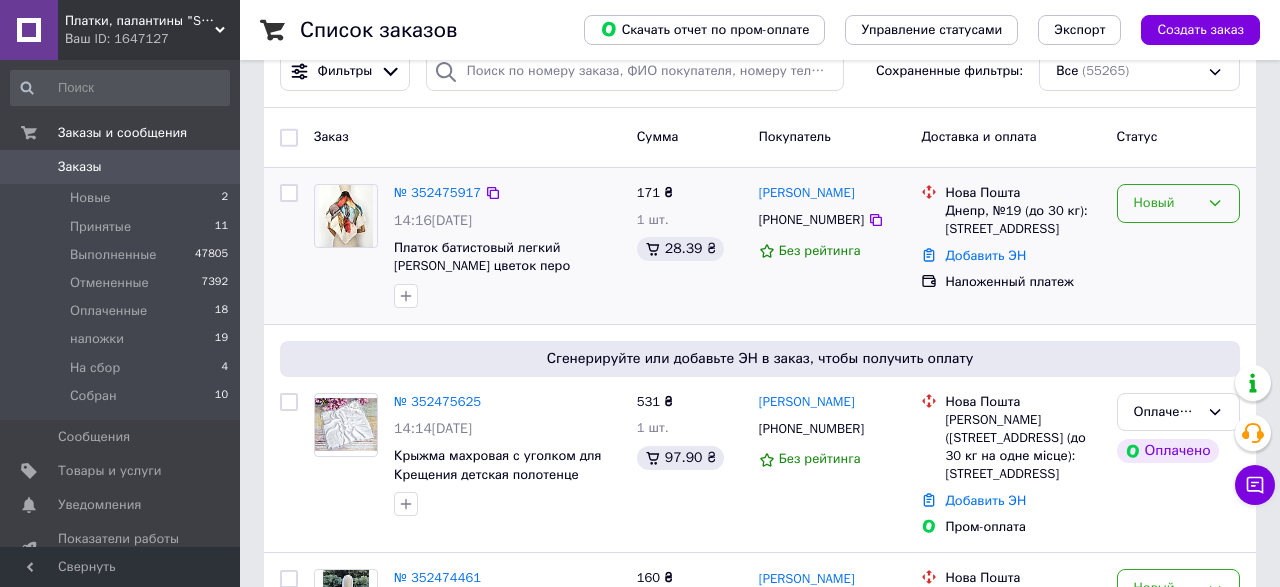 click on "Новый" at bounding box center (1166, 203) 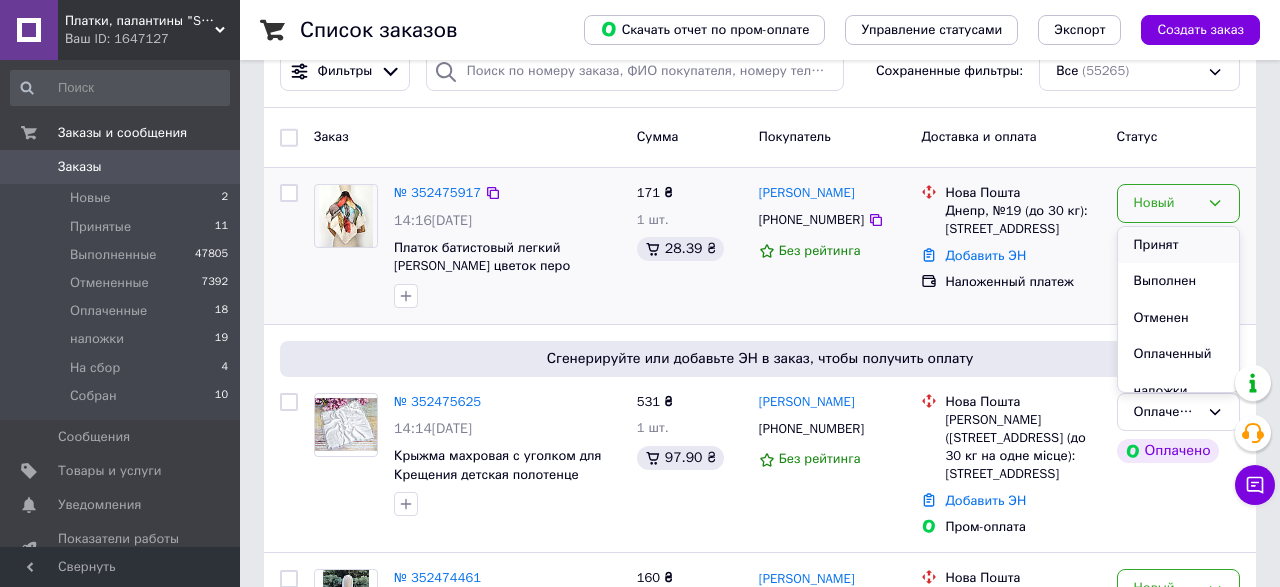 click on "Принят" at bounding box center [1178, 245] 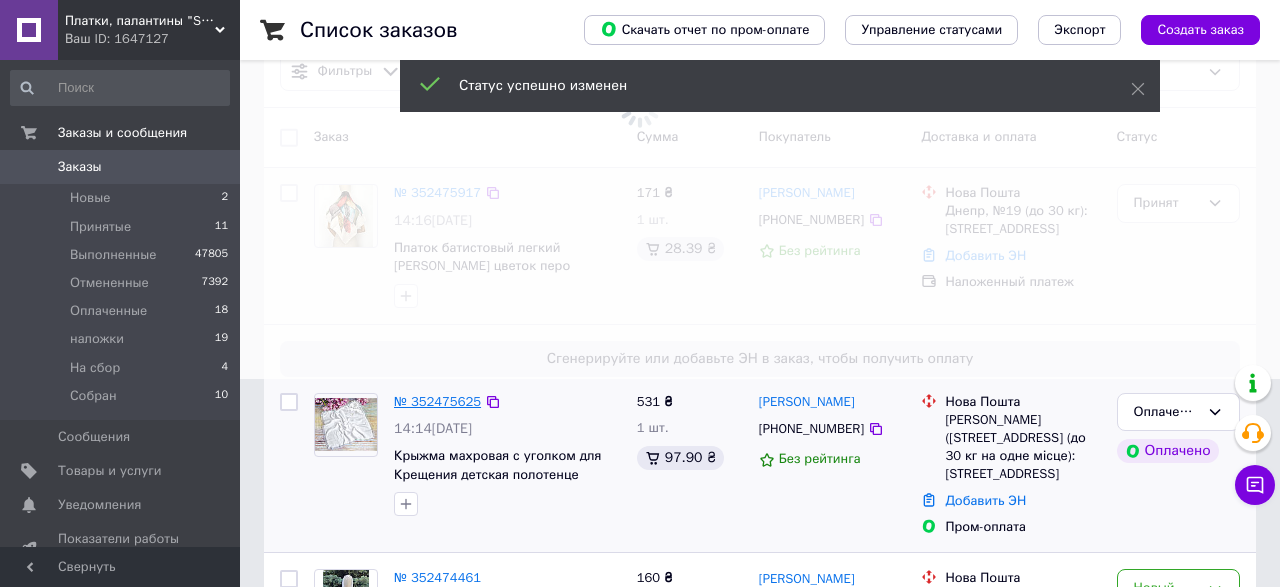 click on "№ 352475625" at bounding box center [437, 401] 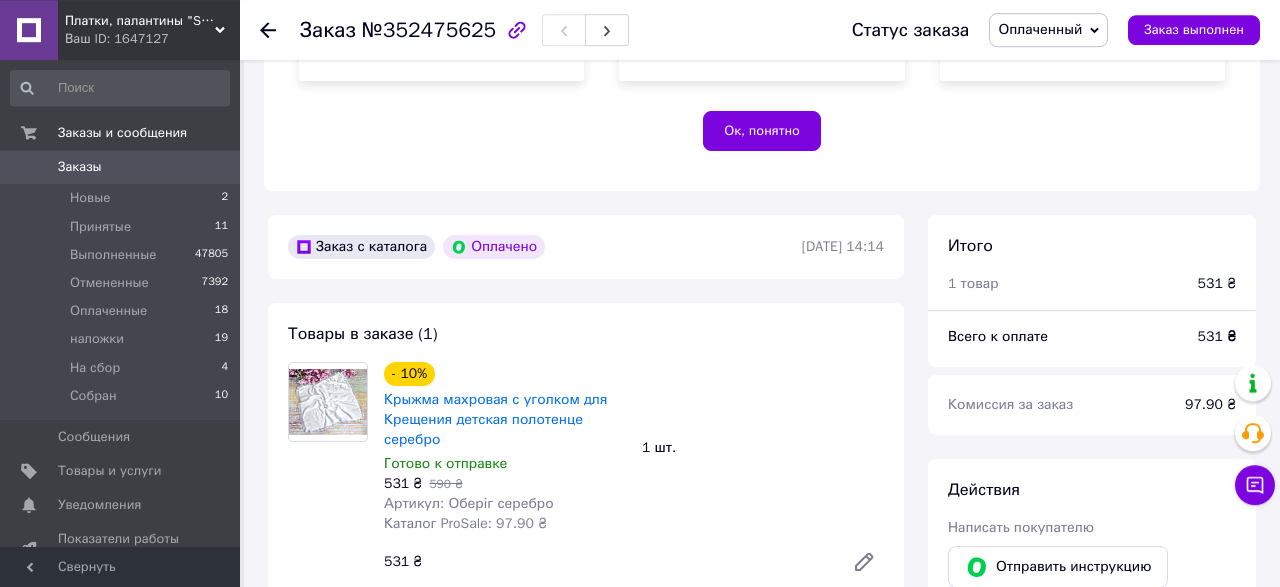 scroll, scrollTop: 475, scrollLeft: 0, axis: vertical 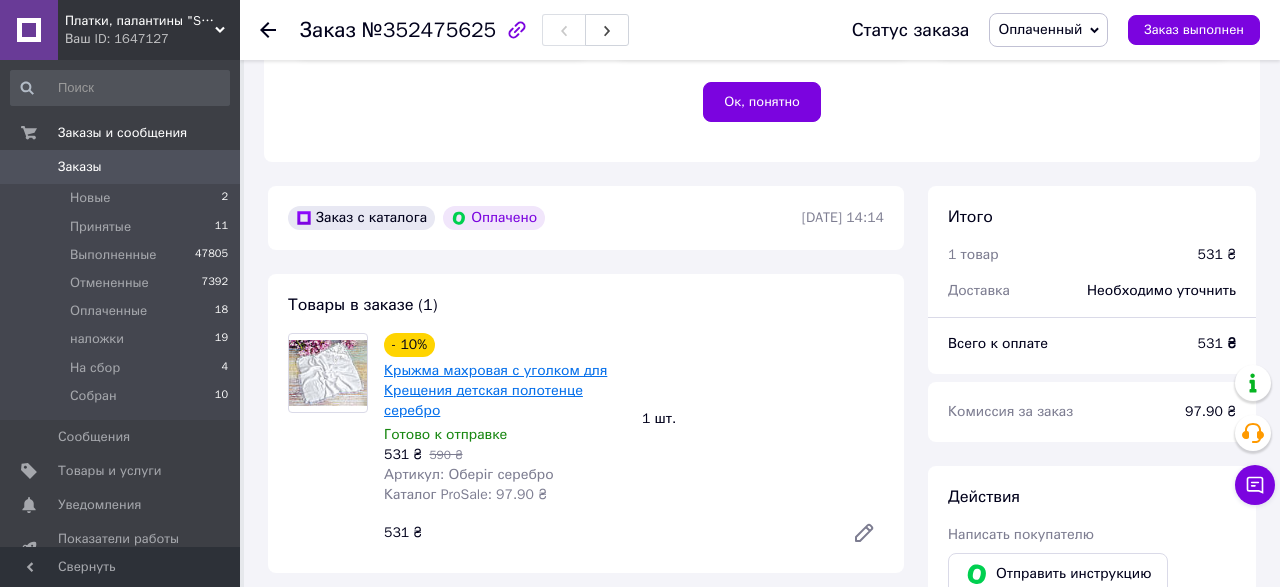 click on "Крыжма махровая с уголком для Крещения детская полотенце серебро" at bounding box center (495, 390) 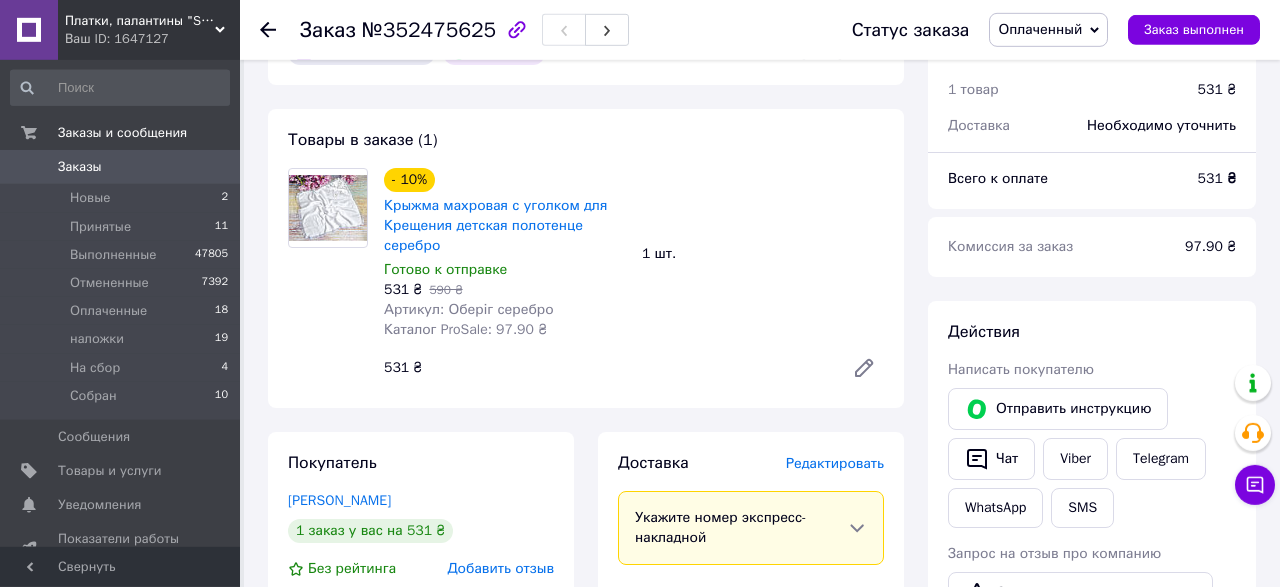 scroll, scrollTop: 683, scrollLeft: 0, axis: vertical 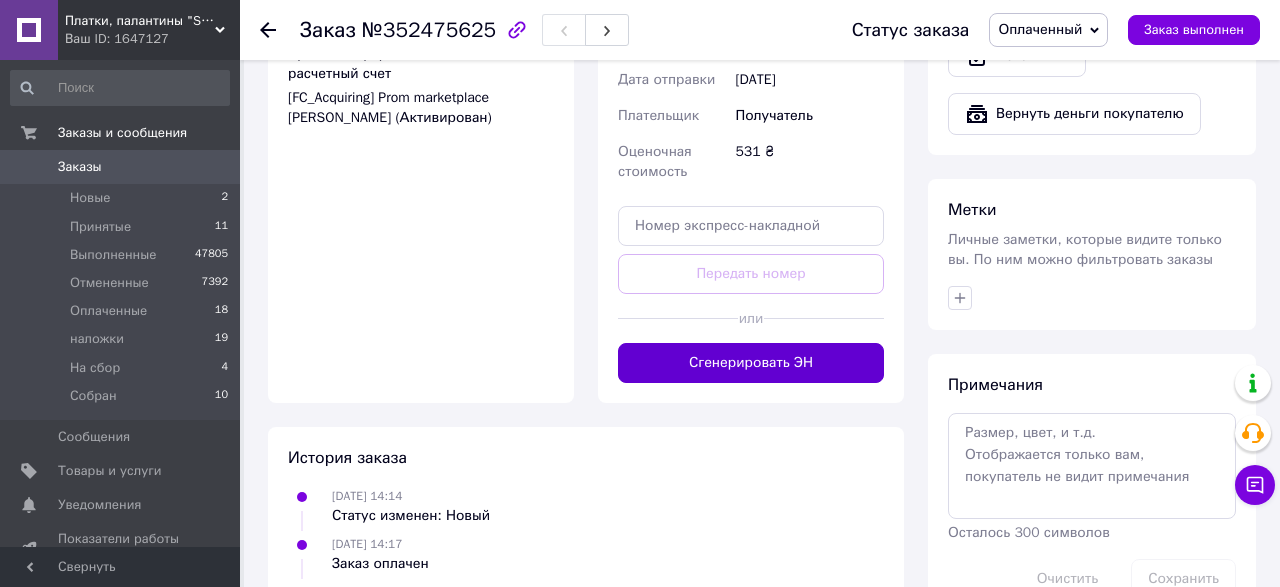 click on "Сгенерировать ЭН" at bounding box center [751, 363] 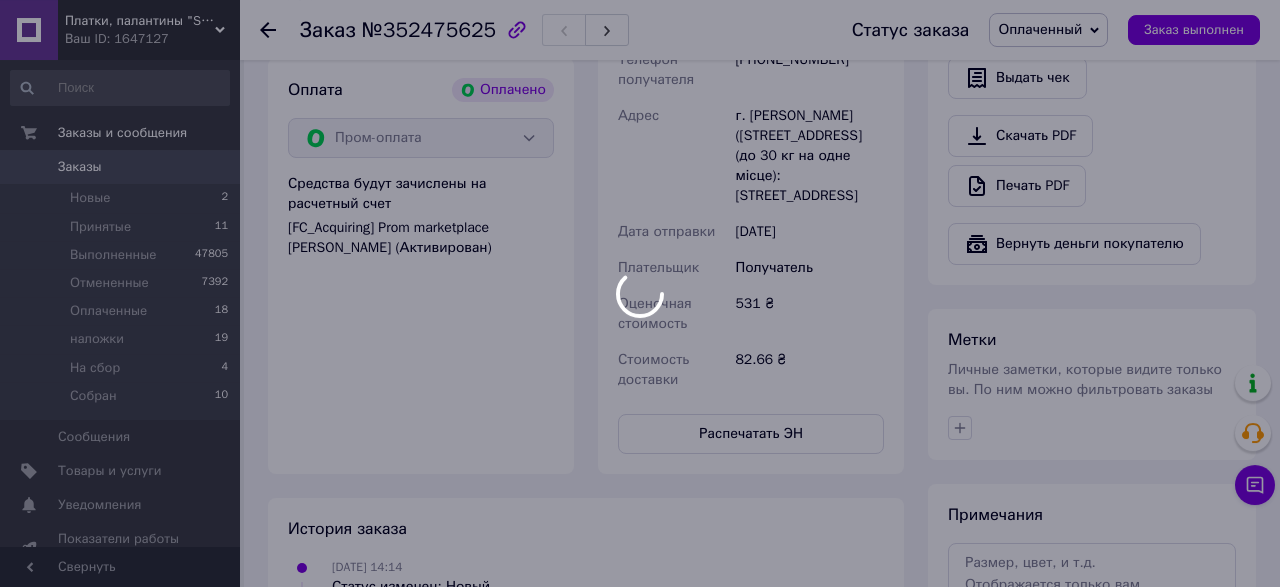 scroll, scrollTop: 1203, scrollLeft: 0, axis: vertical 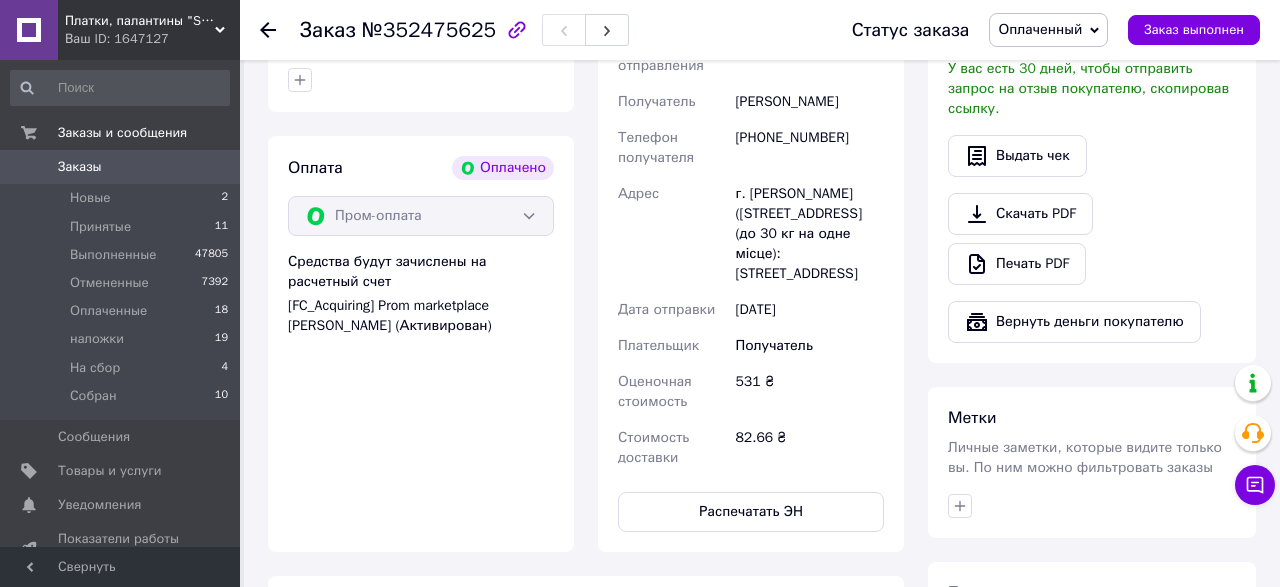 click 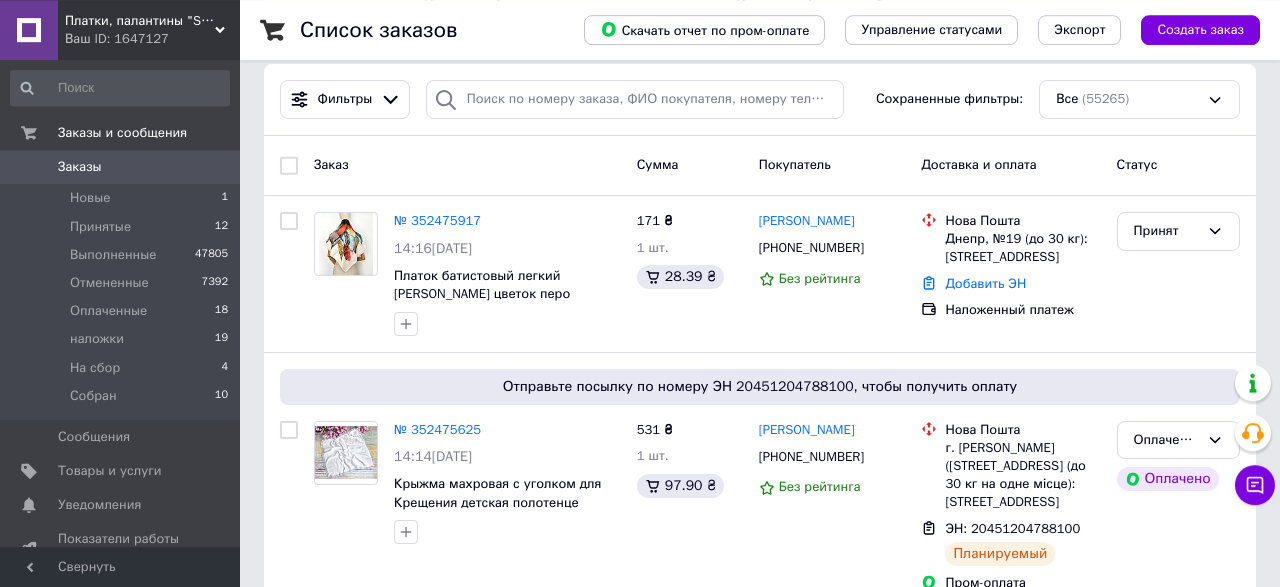 scroll, scrollTop: 312, scrollLeft: 0, axis: vertical 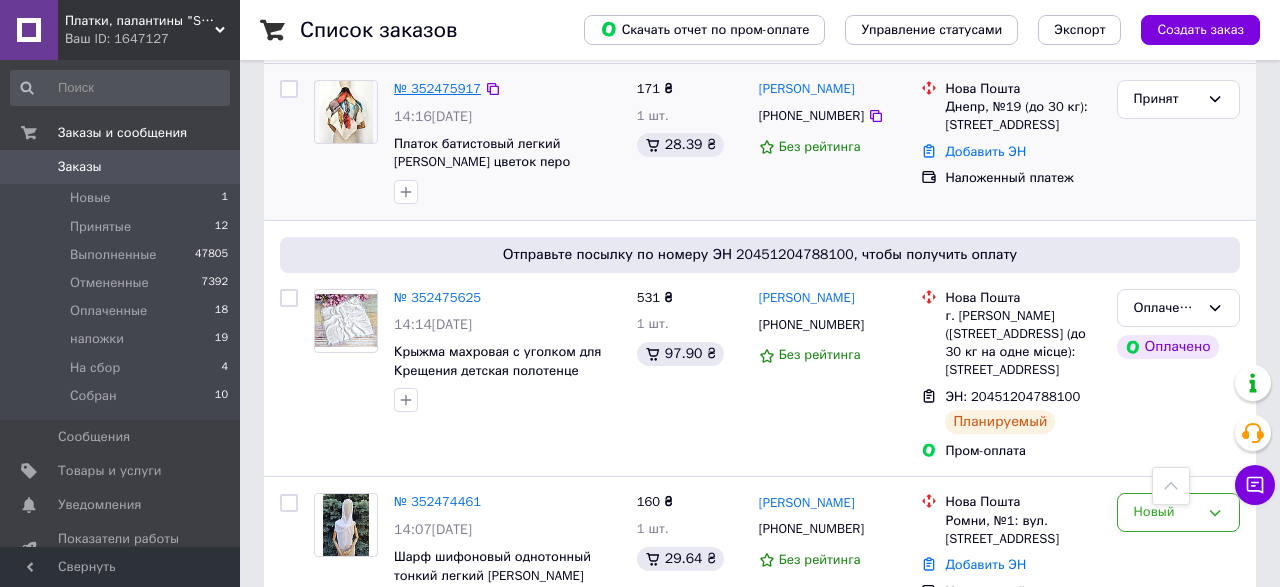 click on "№ 352475917" at bounding box center [437, 88] 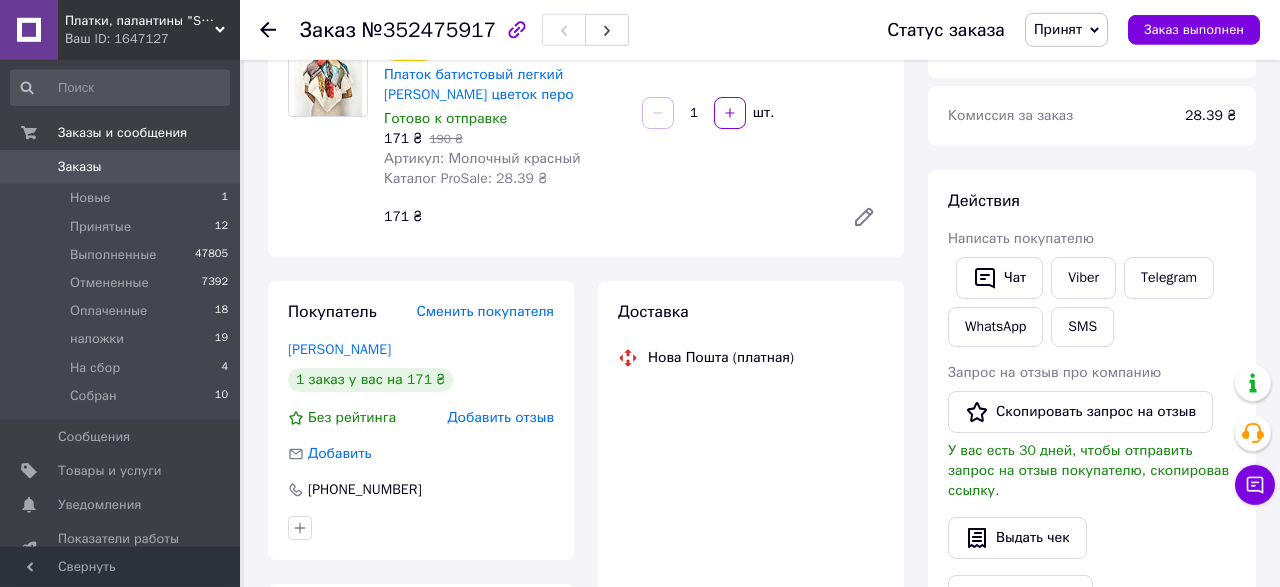 scroll, scrollTop: 104, scrollLeft: 0, axis: vertical 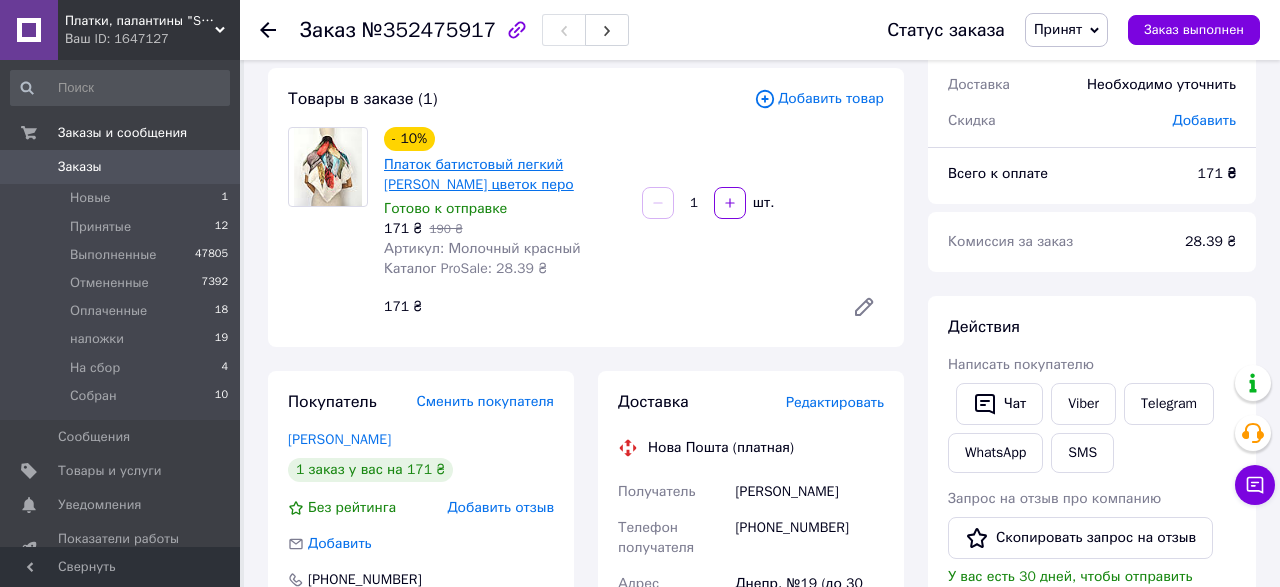 click on "Платок батистовый легкий [PERSON_NAME] цветок перо" at bounding box center (479, 174) 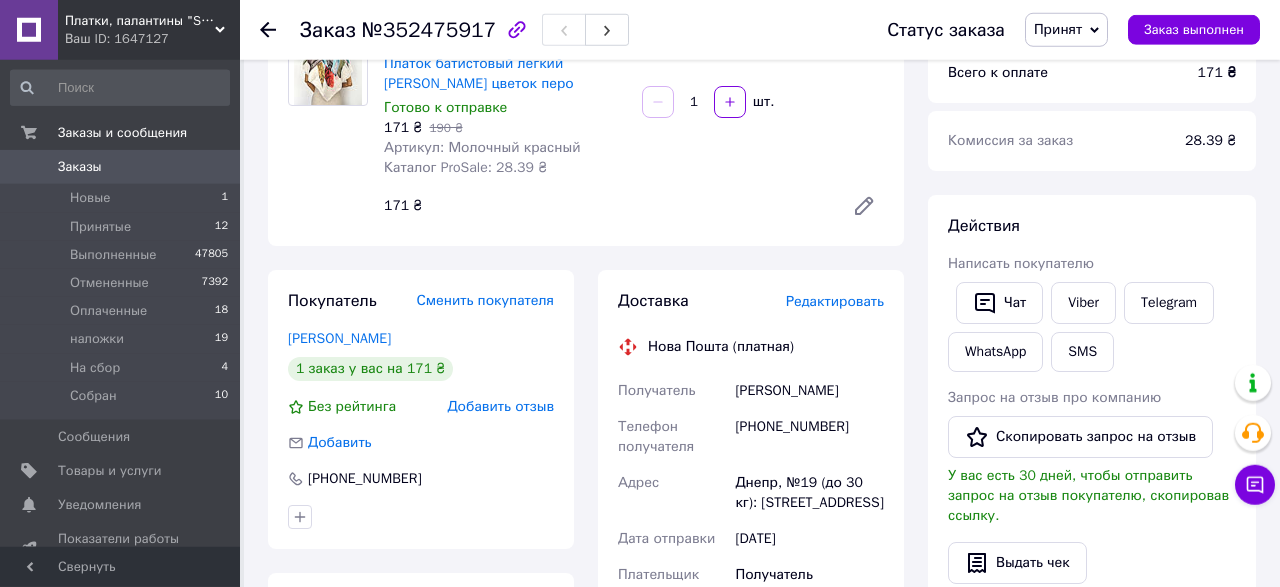 scroll, scrollTop: 312, scrollLeft: 0, axis: vertical 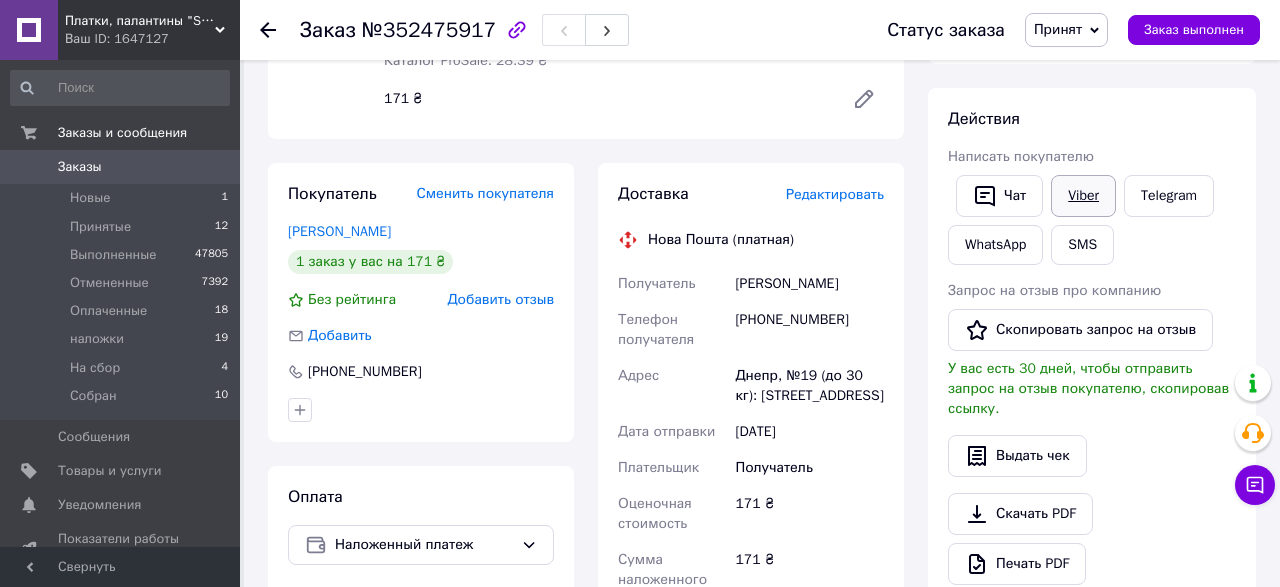click on "Viber" at bounding box center [1083, 196] 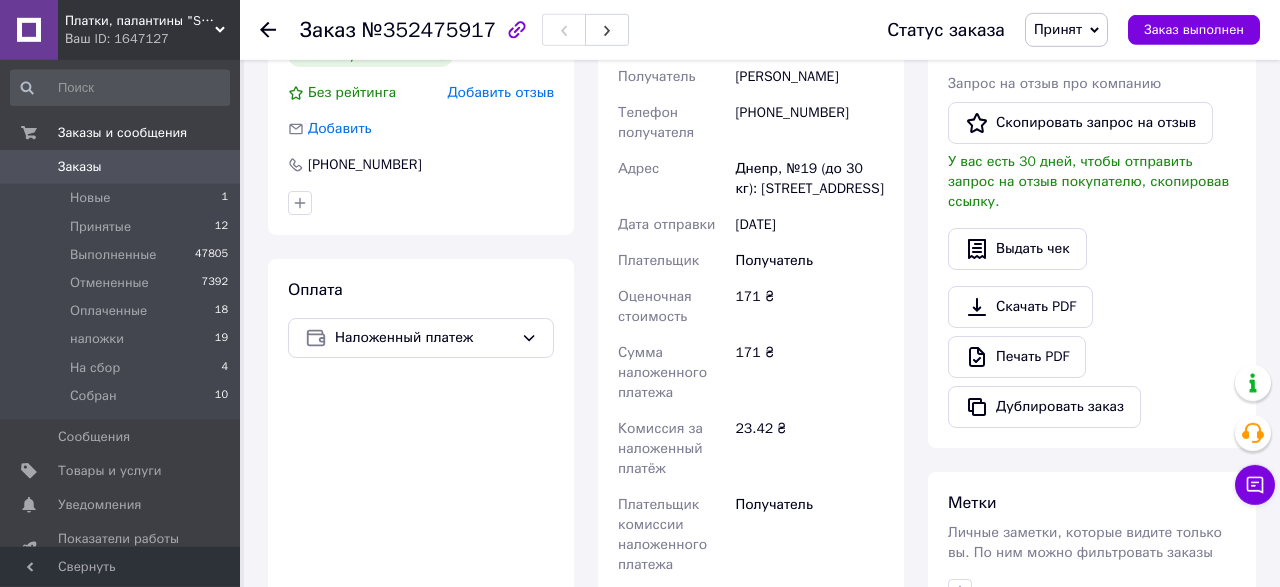 scroll, scrollTop: 520, scrollLeft: 0, axis: vertical 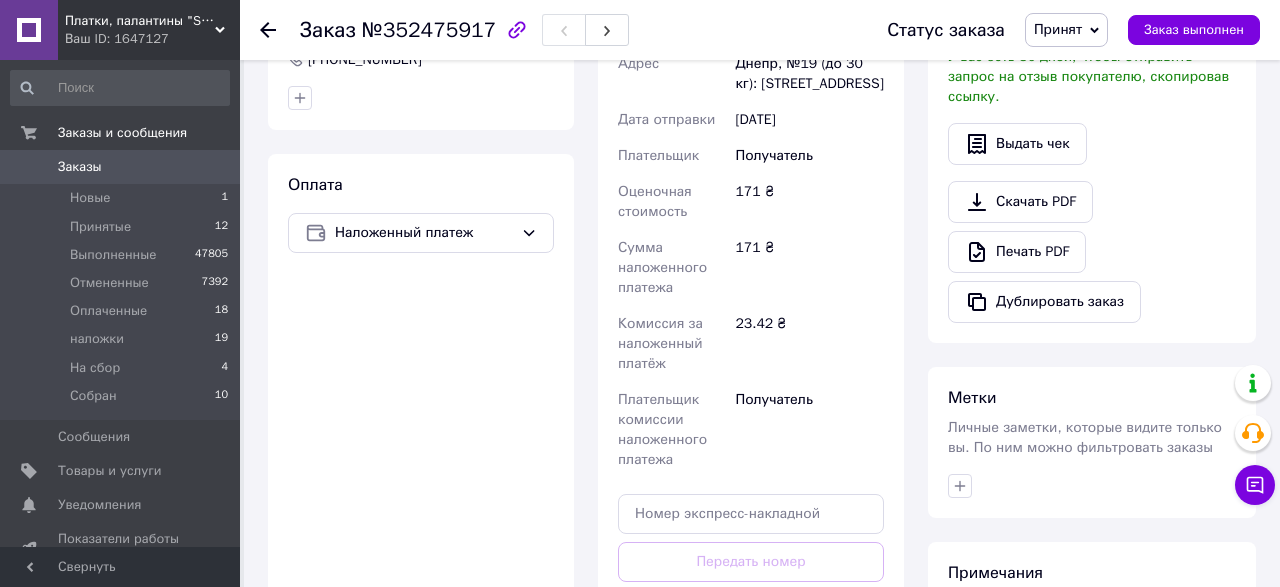 click 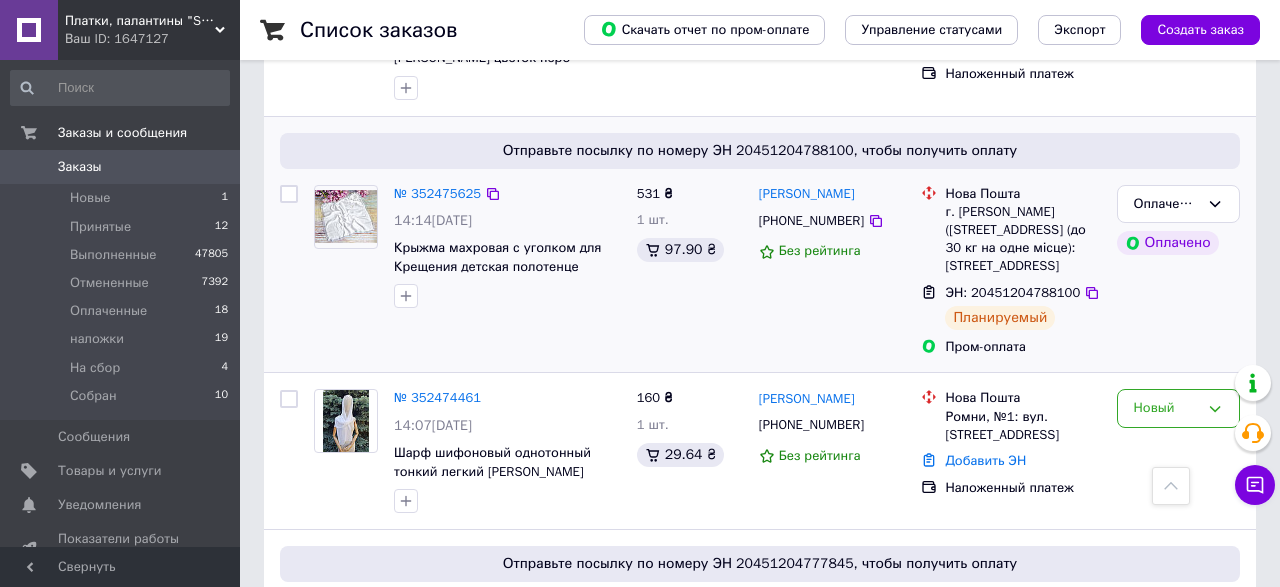 scroll, scrollTop: 520, scrollLeft: 0, axis: vertical 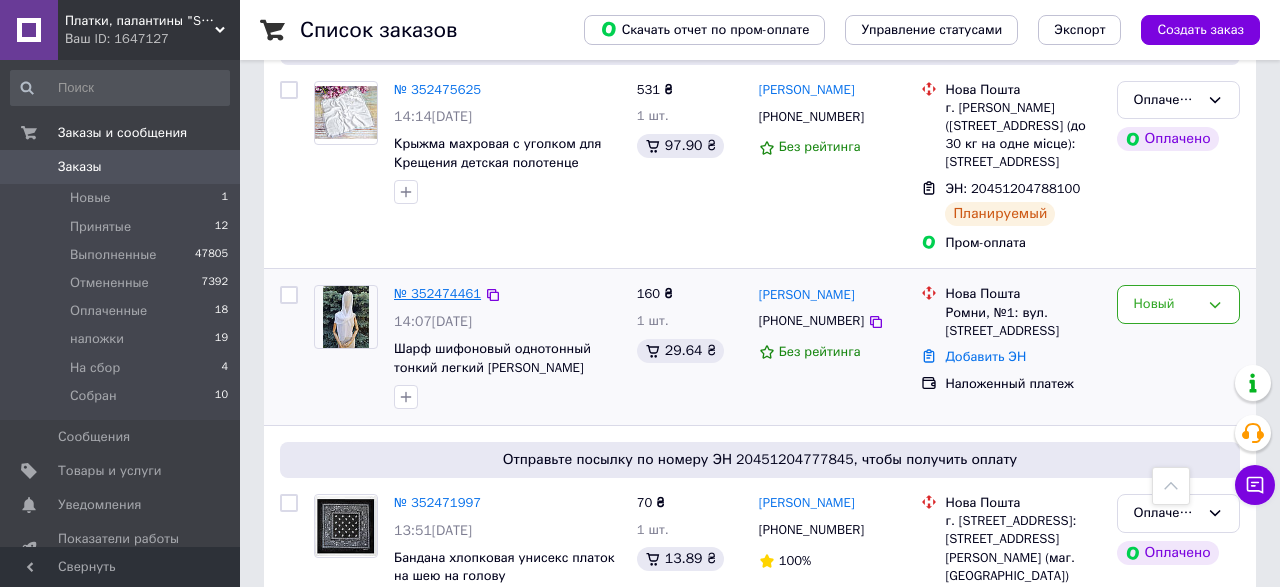 click on "№ 352474461" at bounding box center (437, 293) 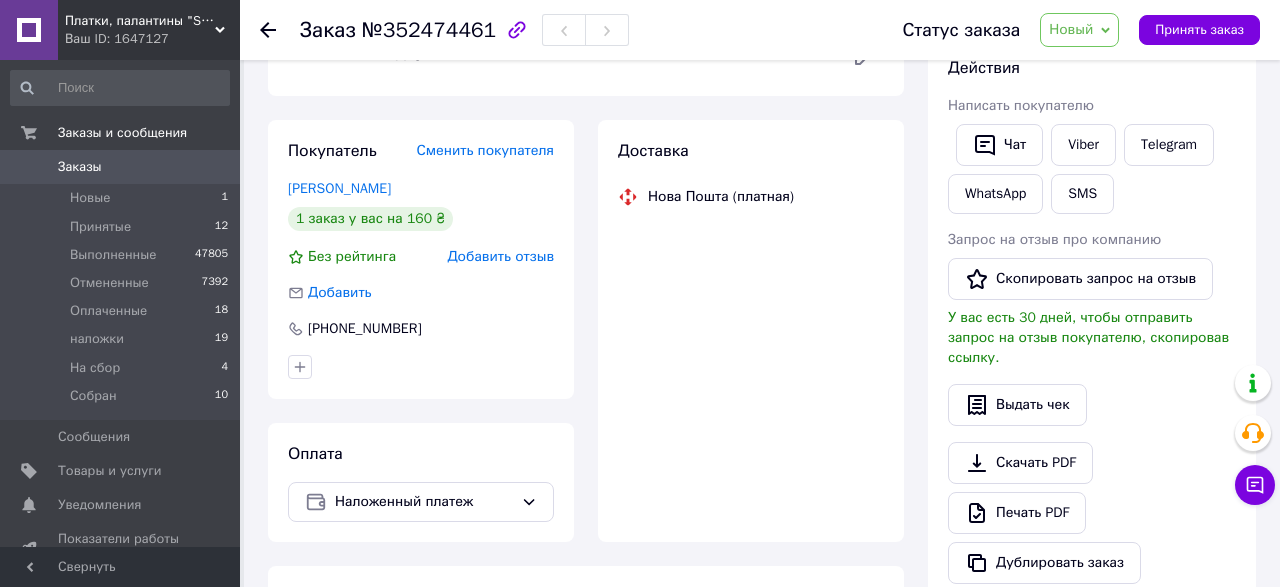 scroll, scrollTop: 15, scrollLeft: 0, axis: vertical 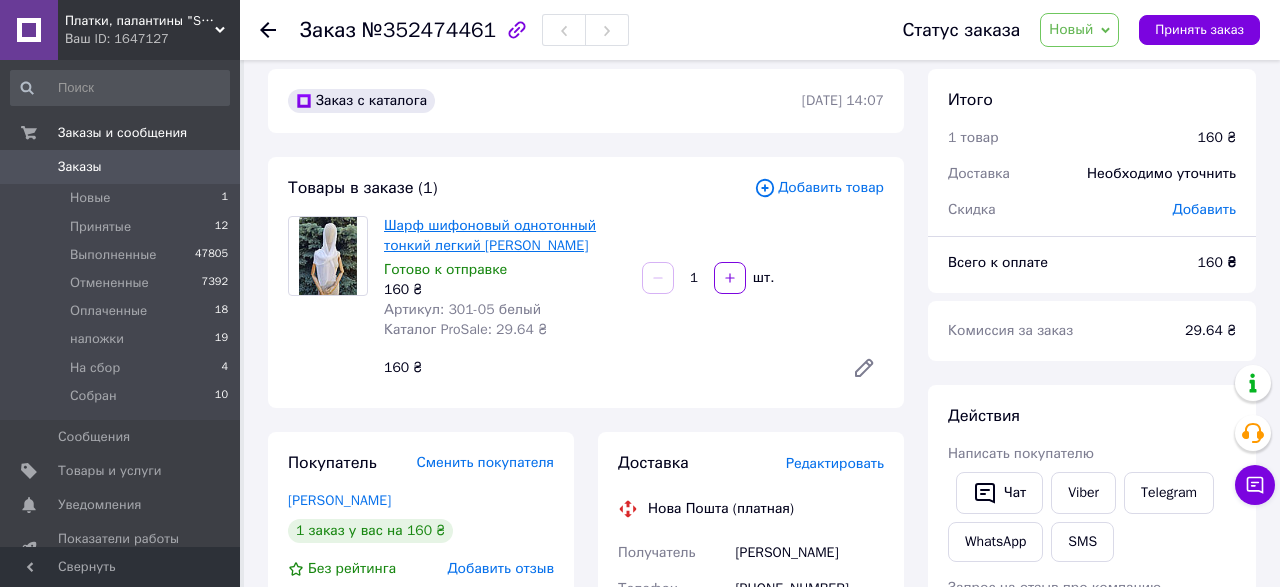 click on "Шарф шифоновый однотонный тонкий легкий [PERSON_NAME]" at bounding box center [490, 235] 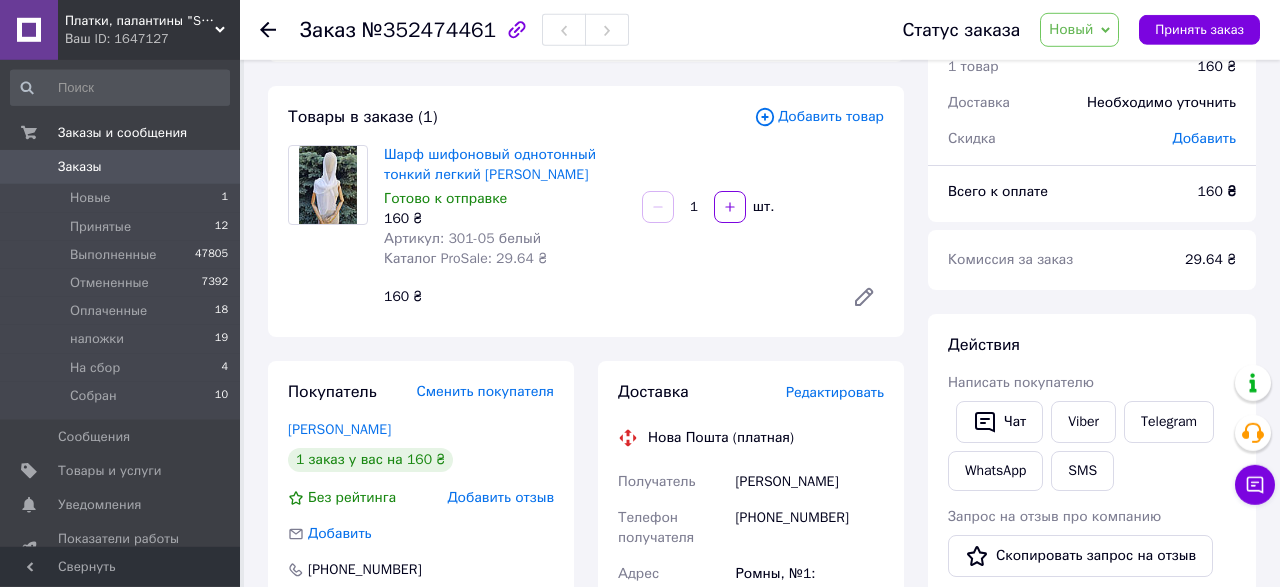 scroll, scrollTop: 119, scrollLeft: 0, axis: vertical 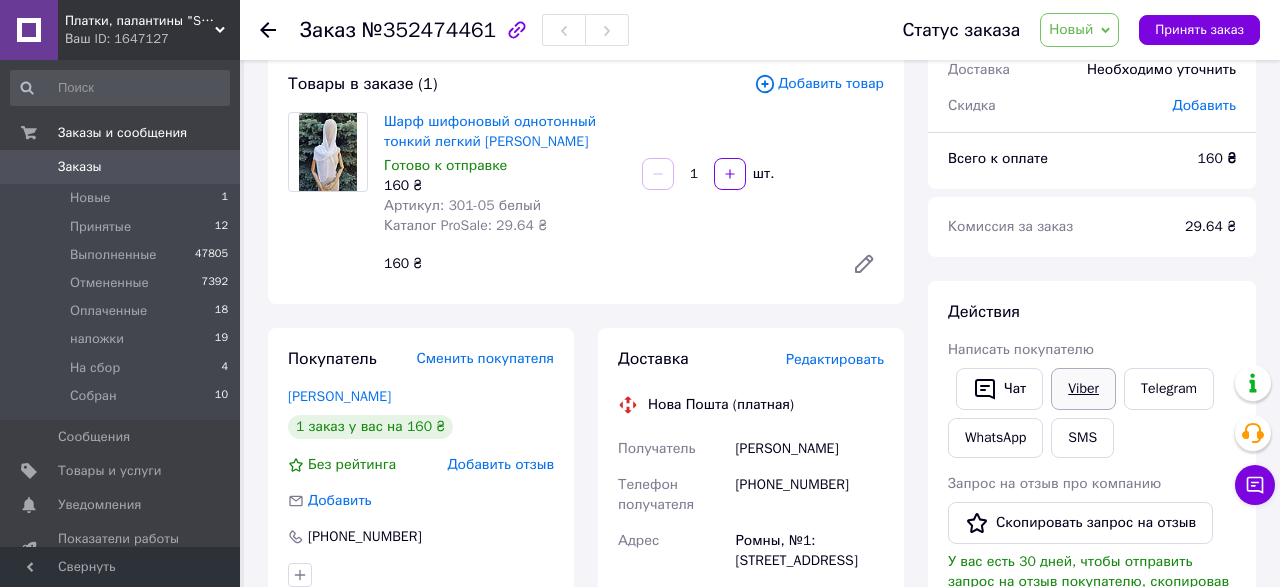 click on "Viber" at bounding box center (1083, 389) 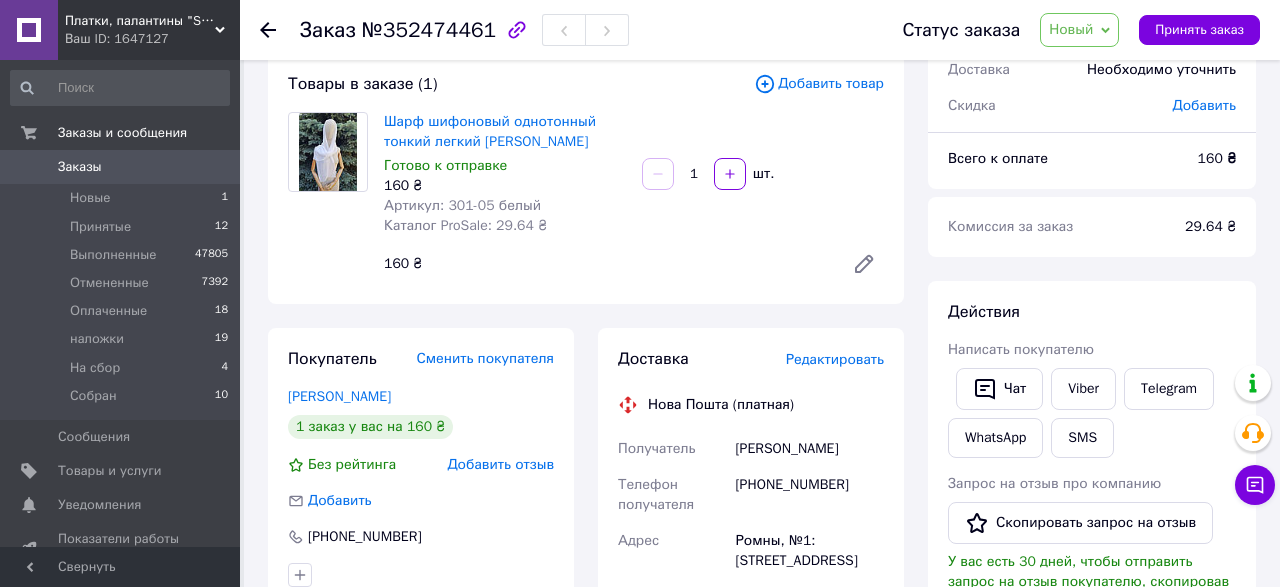 click on "Новый" at bounding box center [1071, 29] 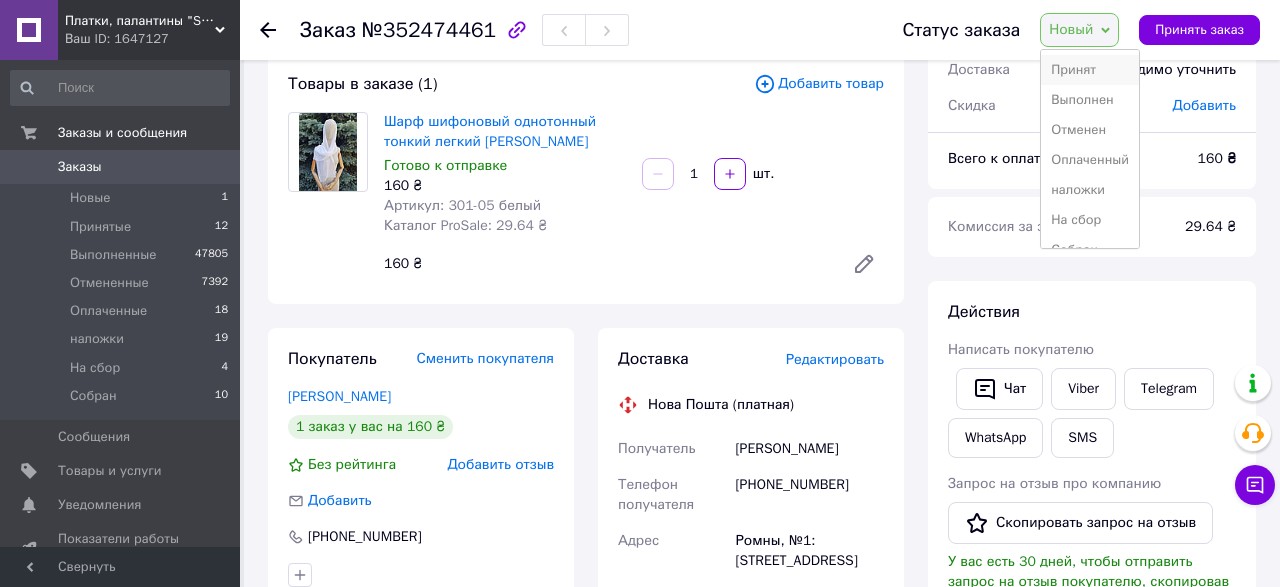 click on "Принят" at bounding box center (1090, 70) 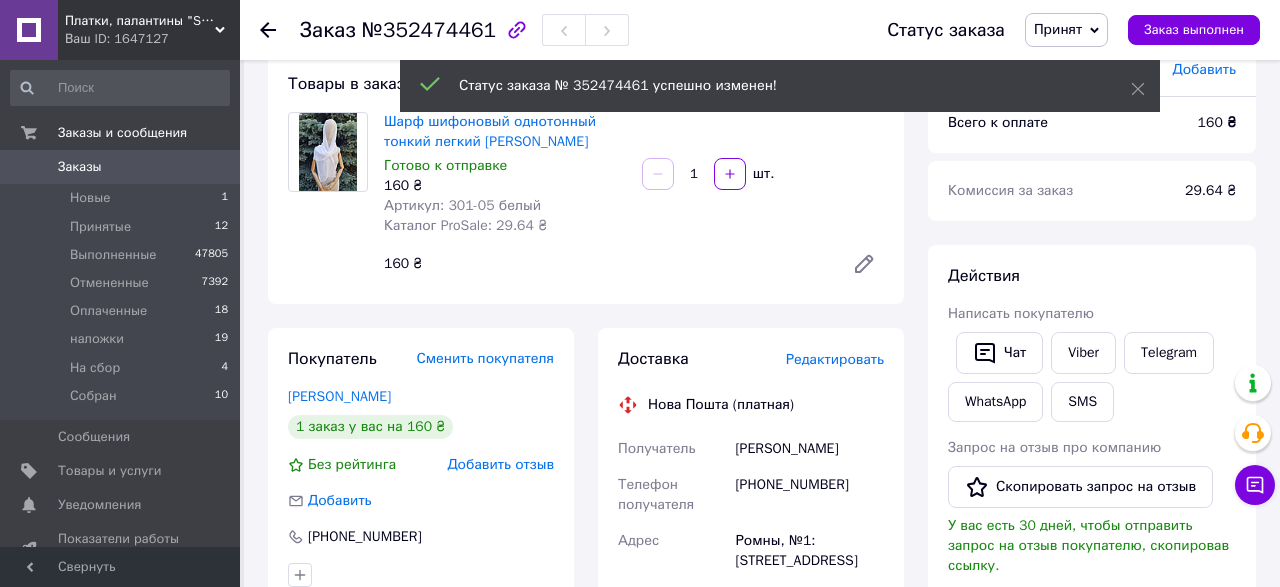 click 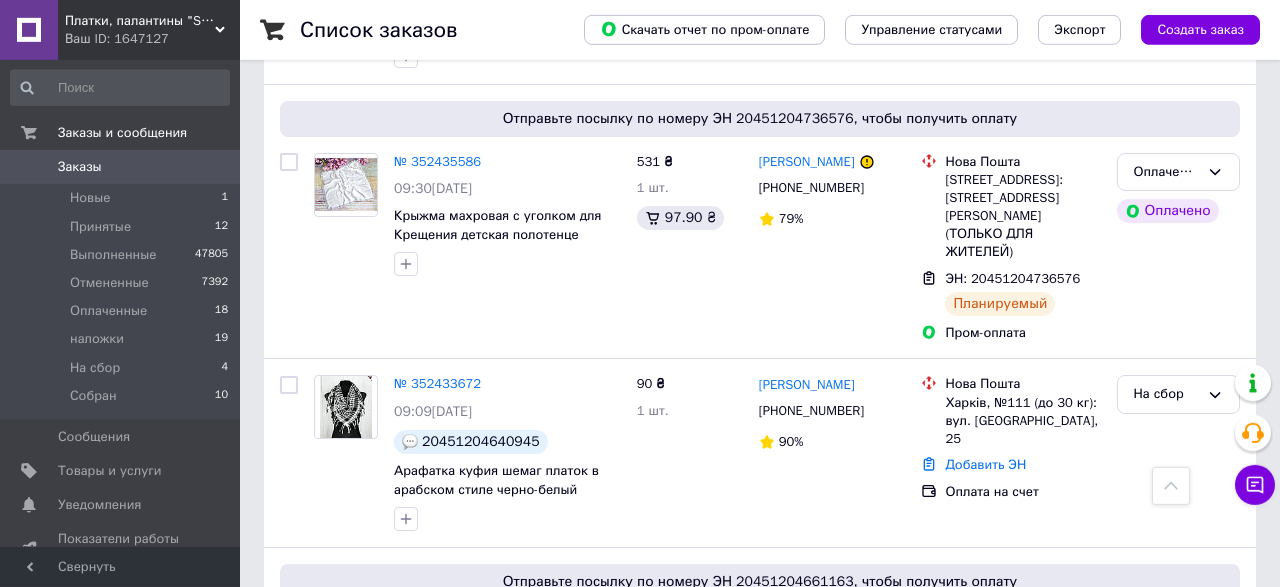 scroll, scrollTop: 2184, scrollLeft: 0, axis: vertical 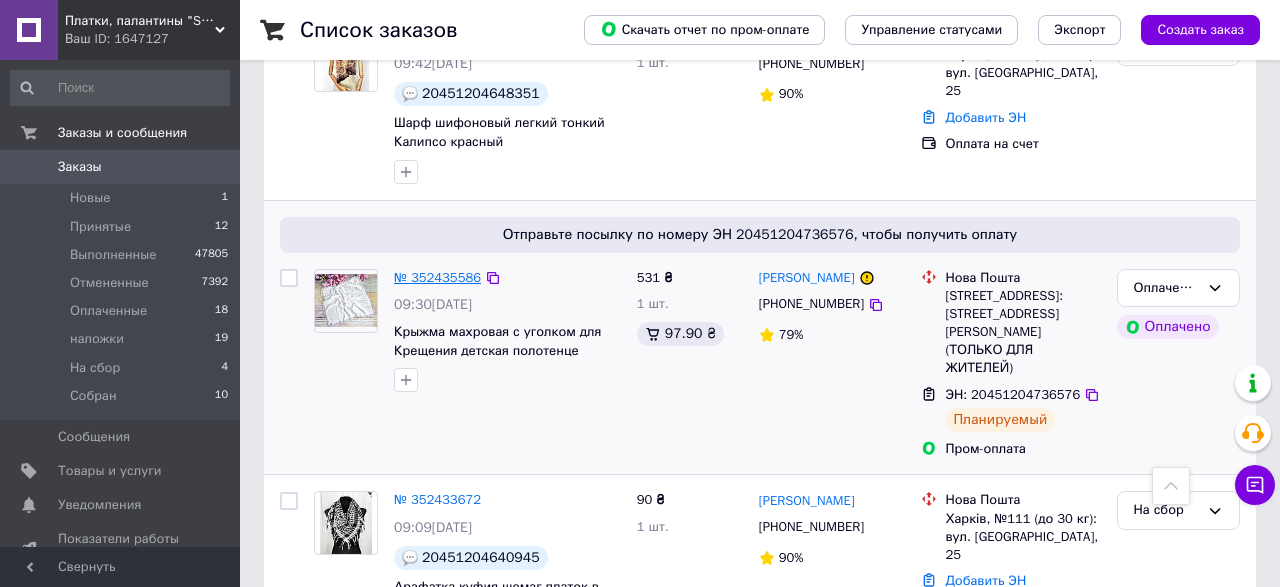 click on "№ 352435586" at bounding box center [437, 277] 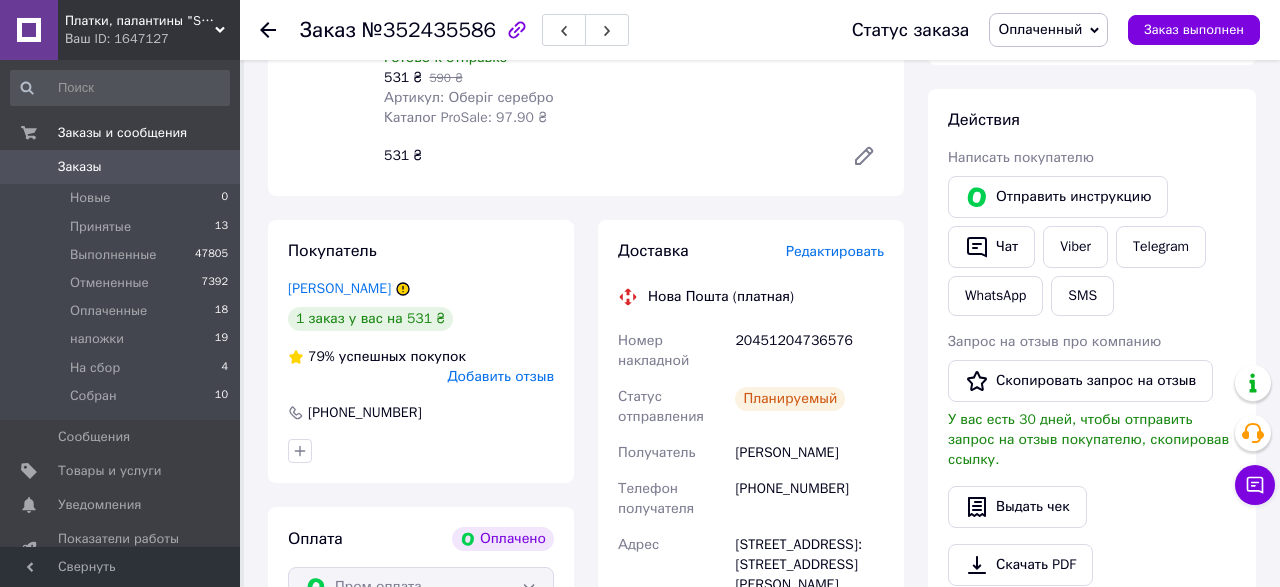 scroll, scrollTop: 906, scrollLeft: 0, axis: vertical 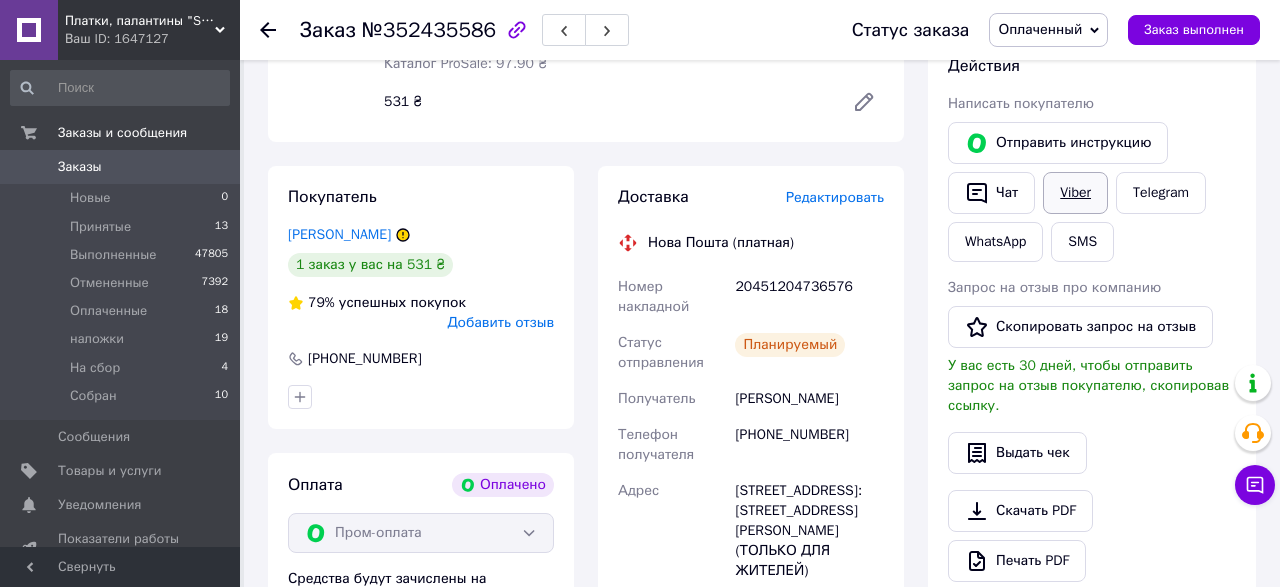 click on "Viber" at bounding box center [1075, 193] 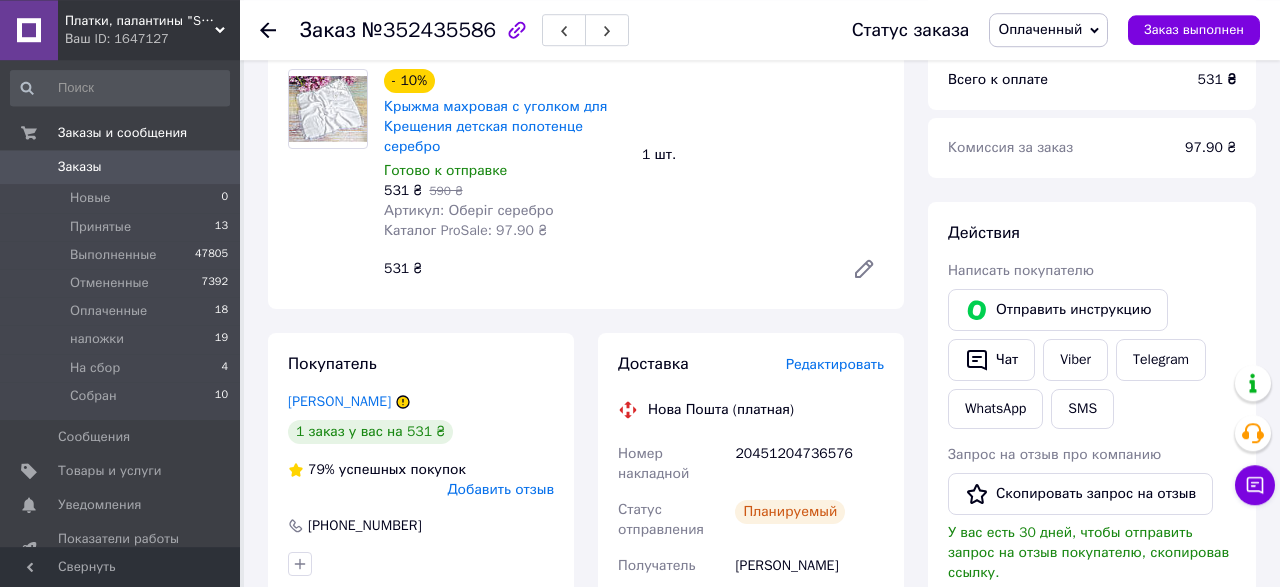 scroll, scrollTop: 594, scrollLeft: 0, axis: vertical 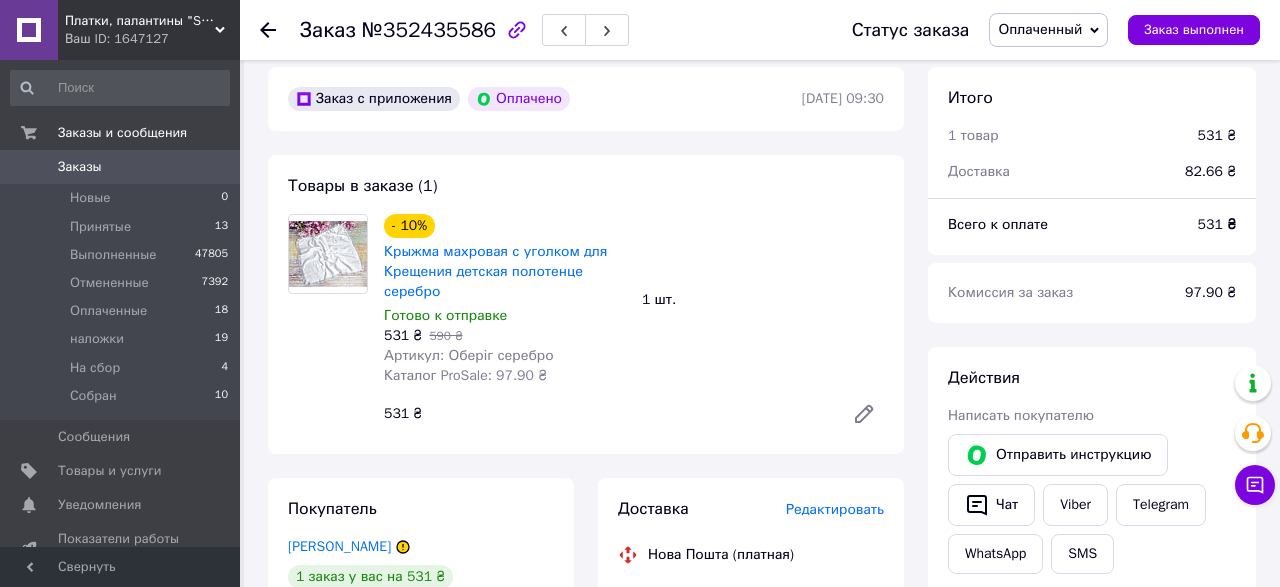 click 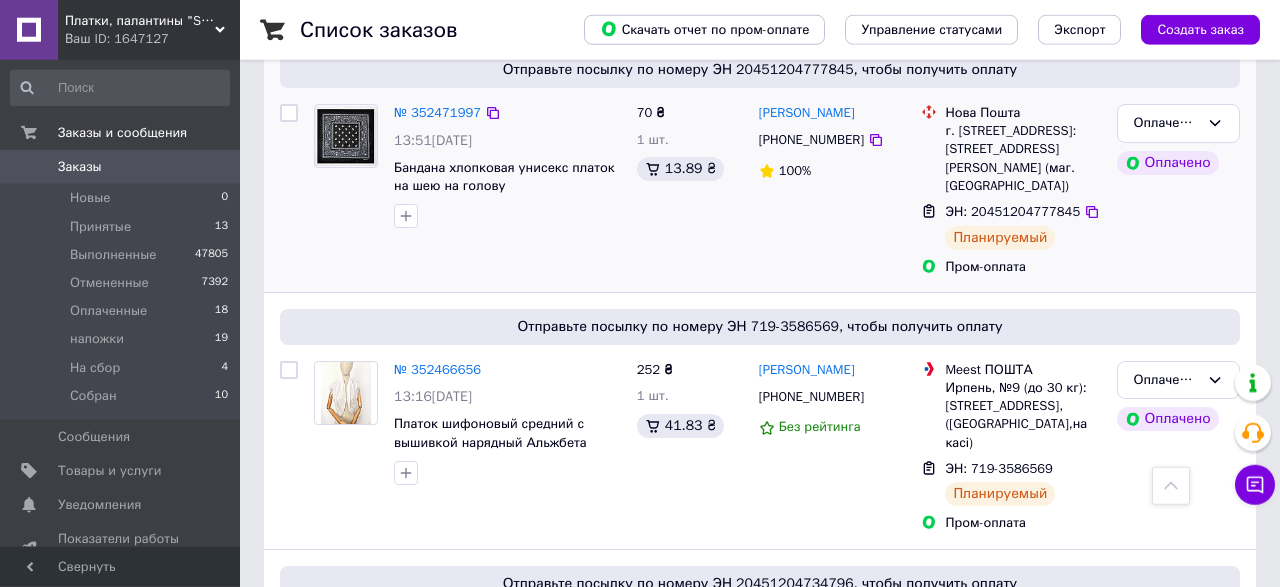 scroll, scrollTop: 936, scrollLeft: 0, axis: vertical 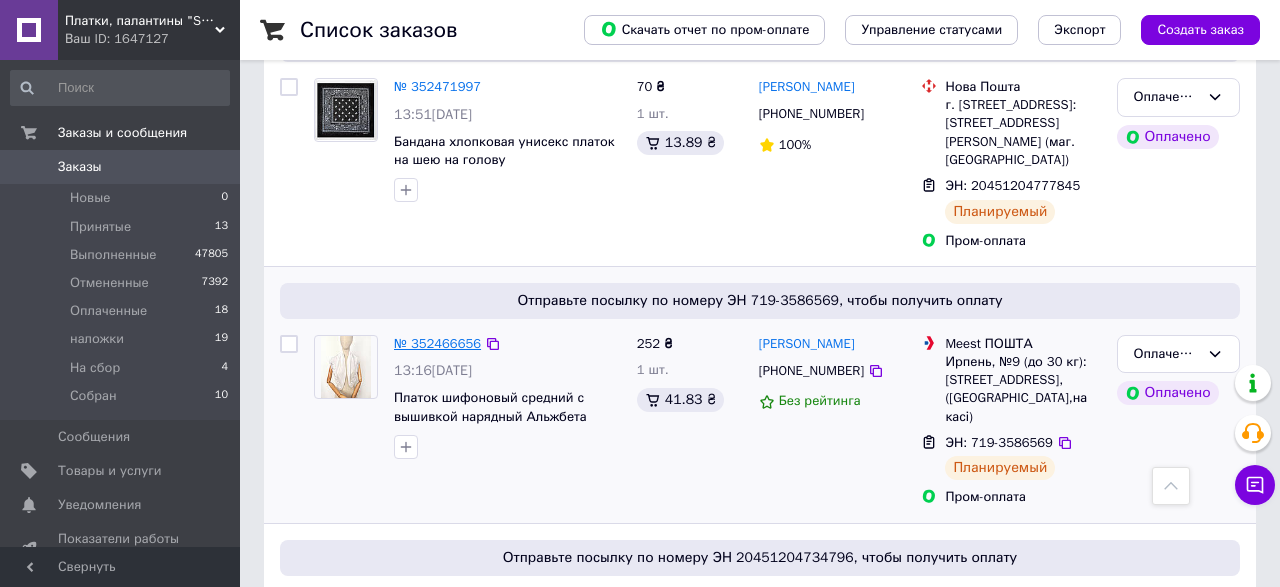 click on "№ 352466656" at bounding box center (437, 343) 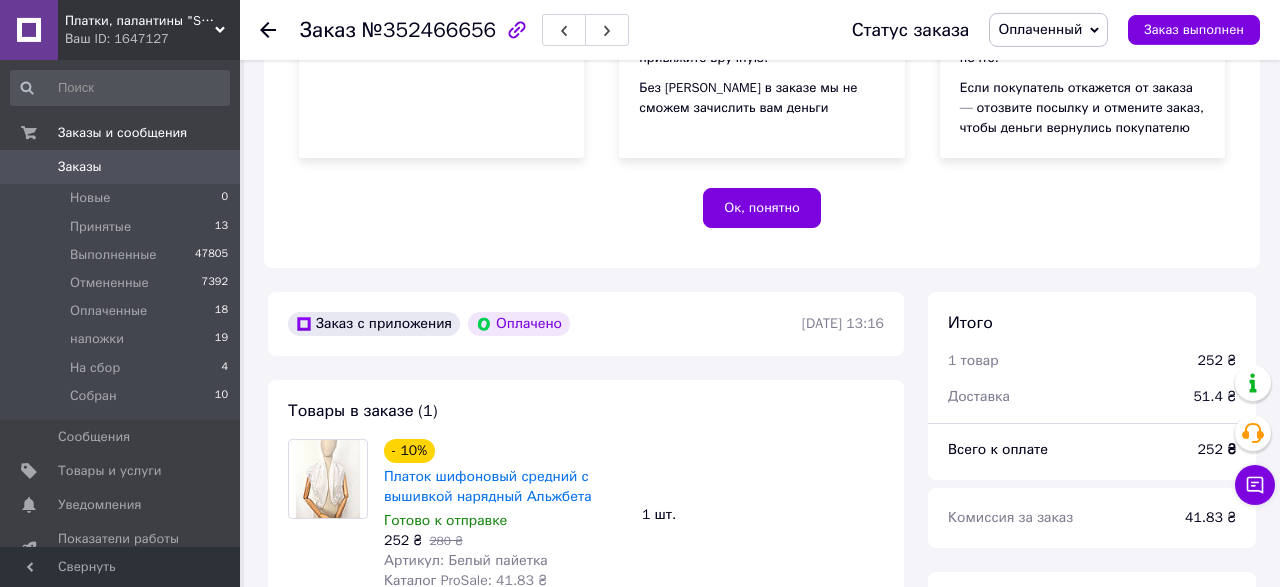 scroll, scrollTop: 490, scrollLeft: 0, axis: vertical 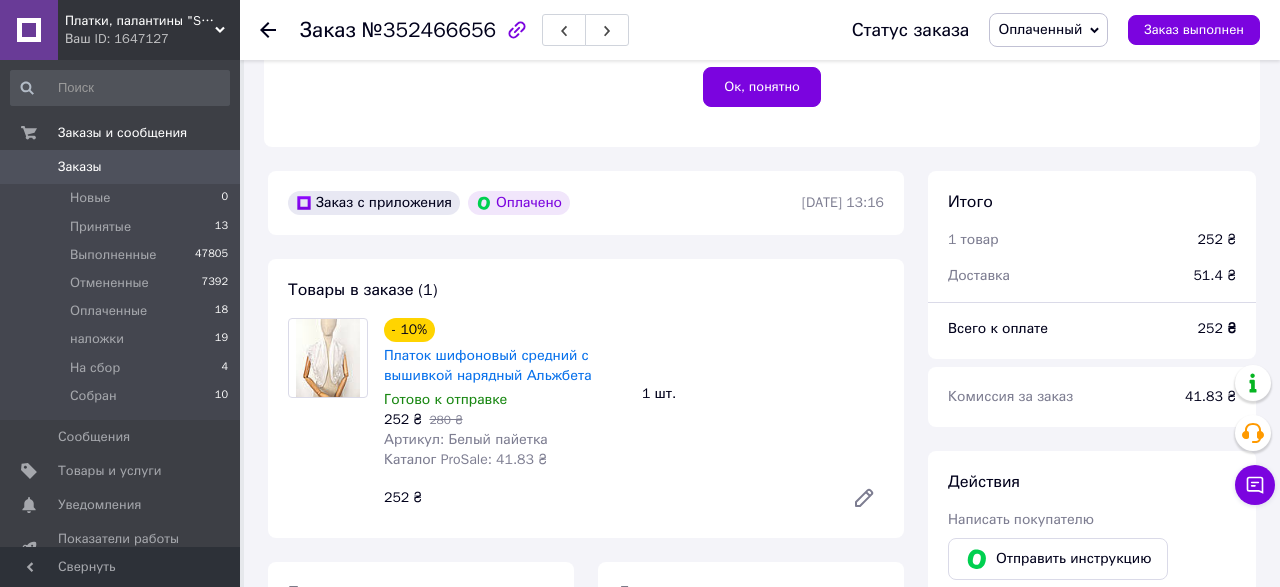 click 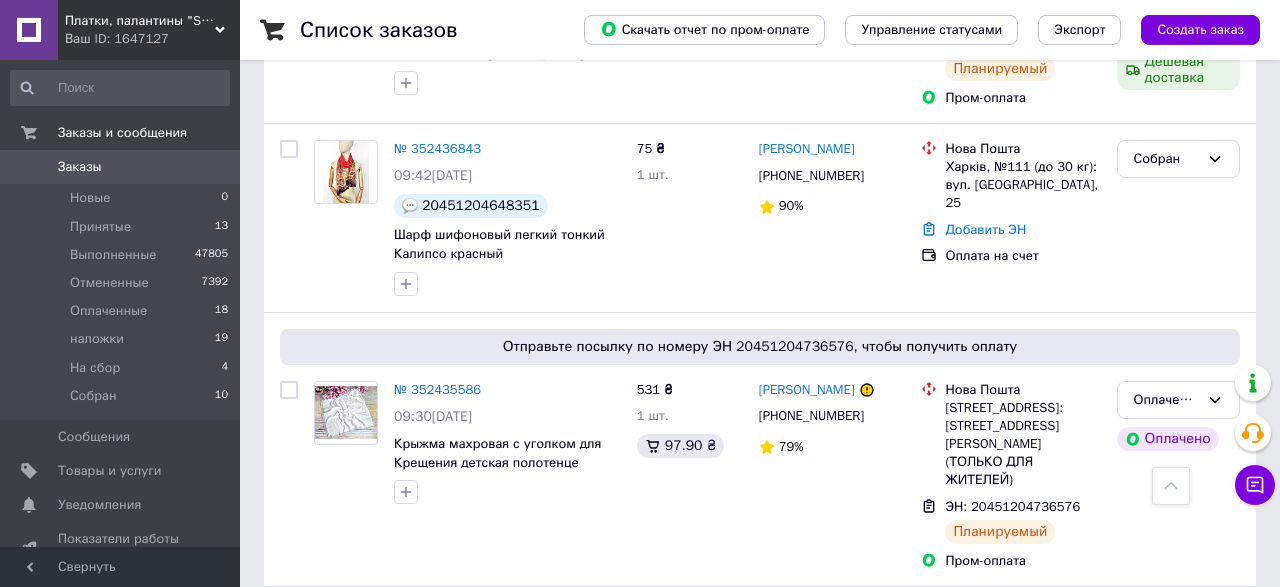 scroll, scrollTop: 2184, scrollLeft: 0, axis: vertical 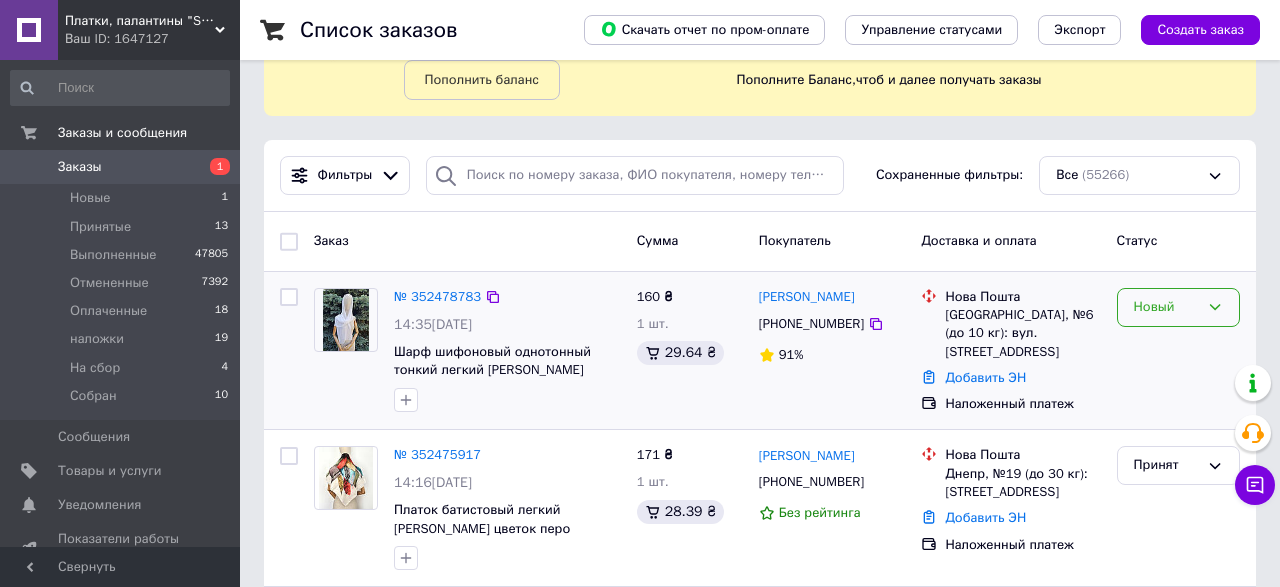 click on "Новый" at bounding box center (1166, 307) 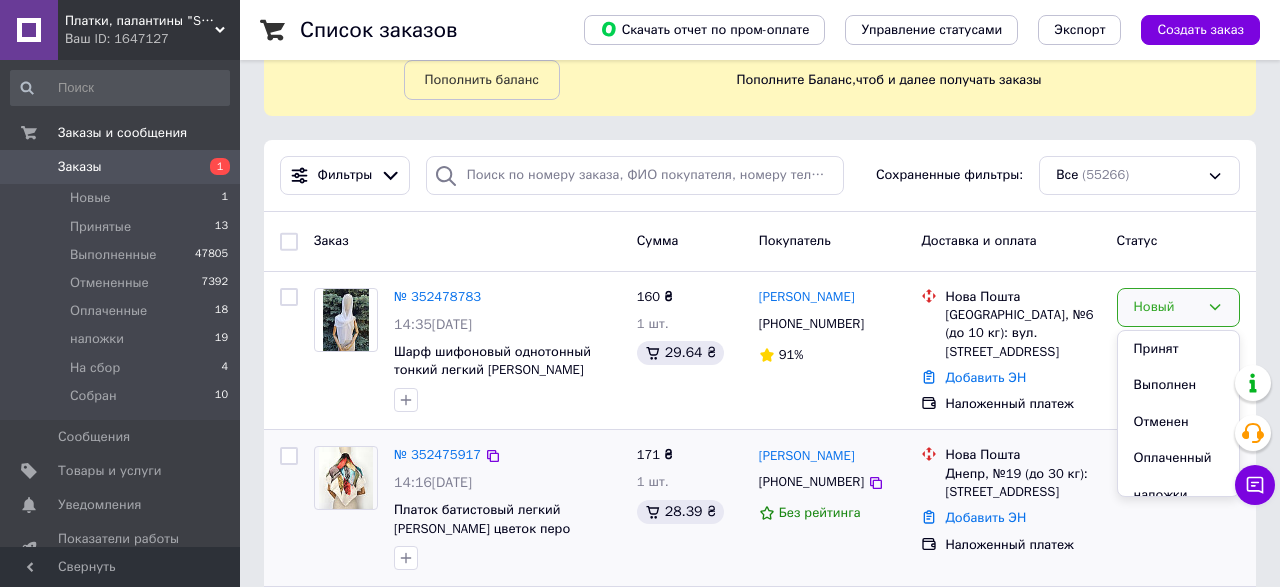scroll, scrollTop: 264, scrollLeft: 0, axis: vertical 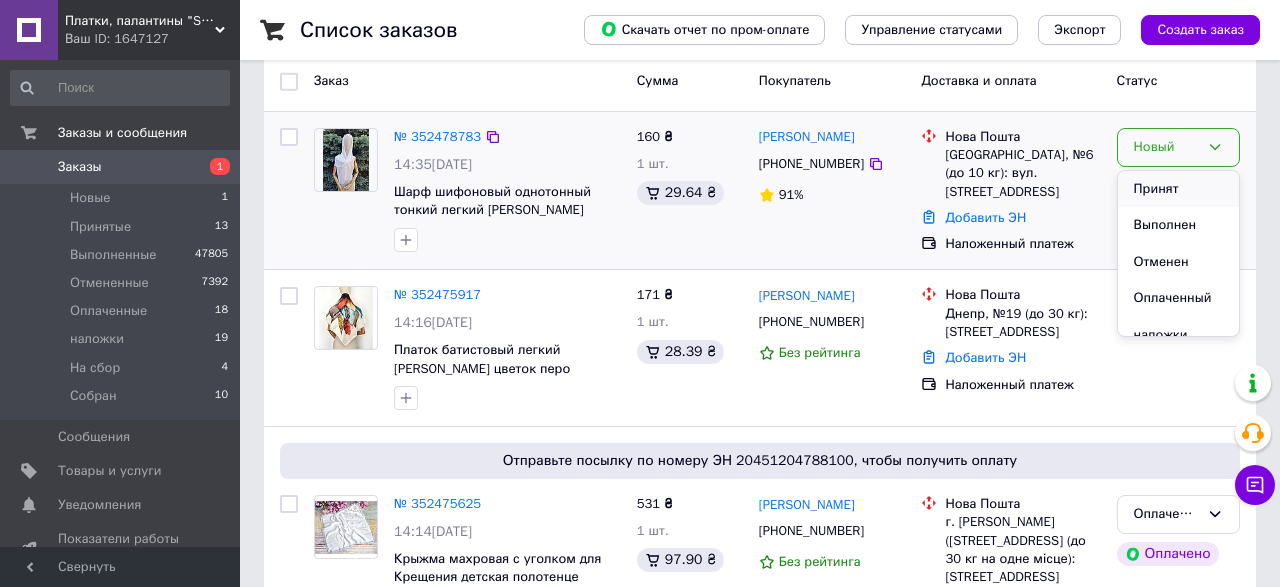 click on "Принят" at bounding box center [1178, 189] 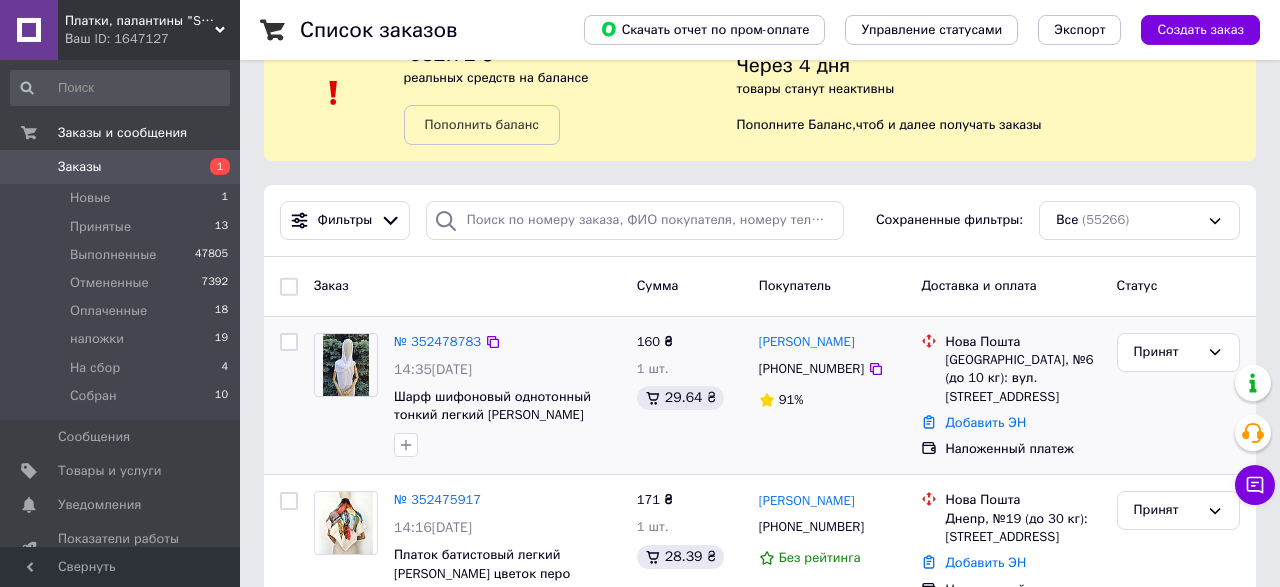 scroll, scrollTop: 56, scrollLeft: 0, axis: vertical 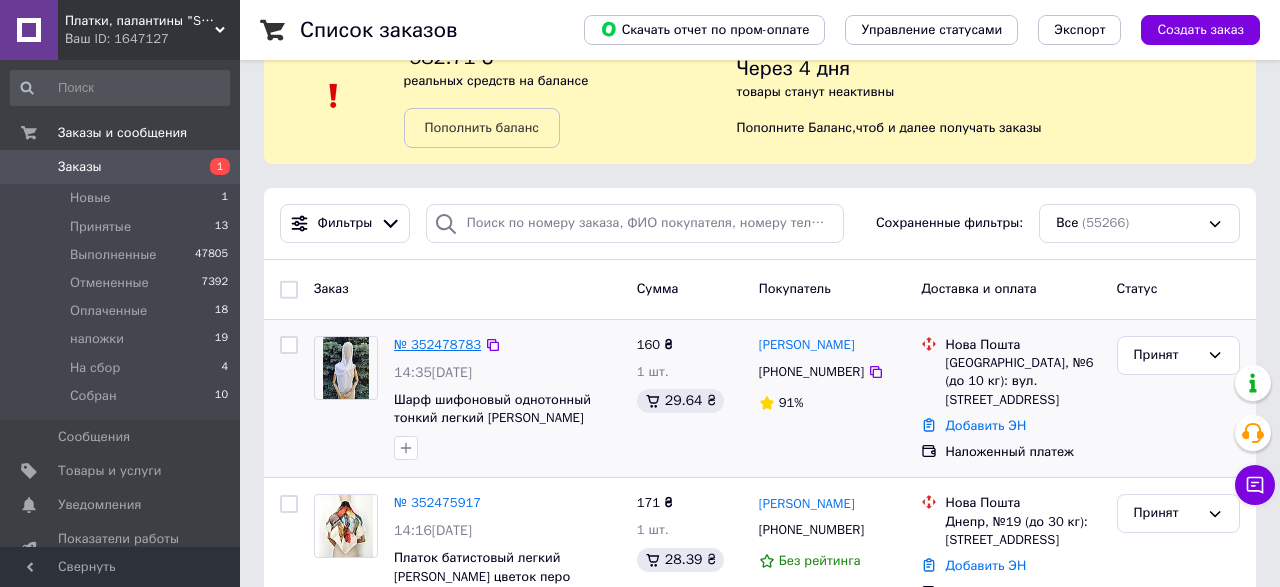 click on "№ 352478783" at bounding box center (437, 344) 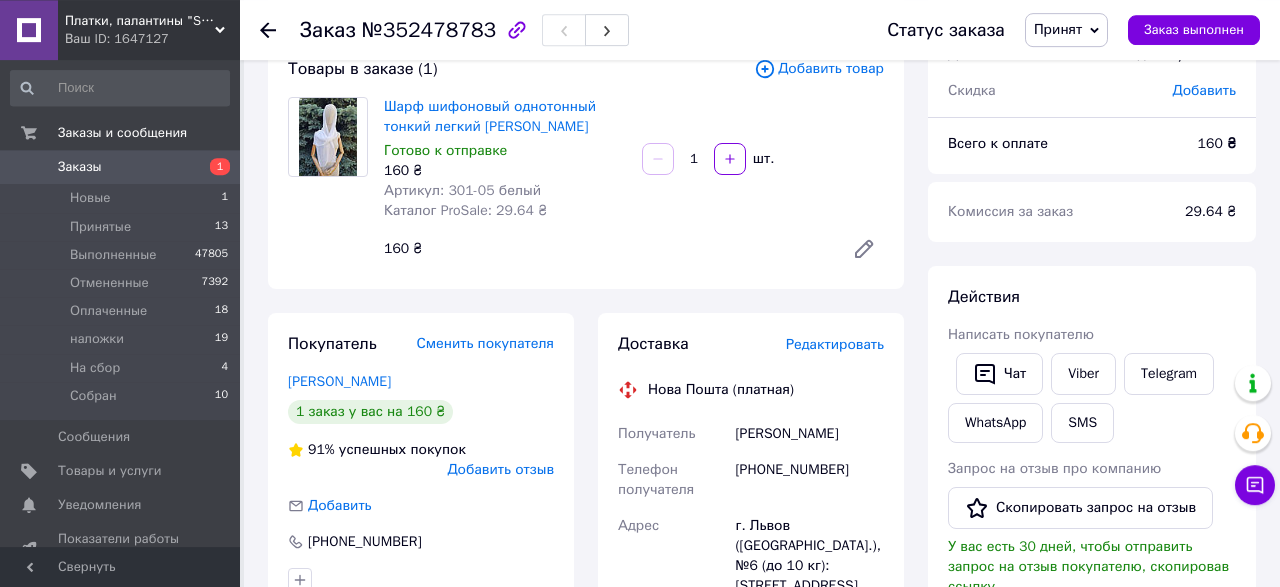 scroll, scrollTop: 104, scrollLeft: 0, axis: vertical 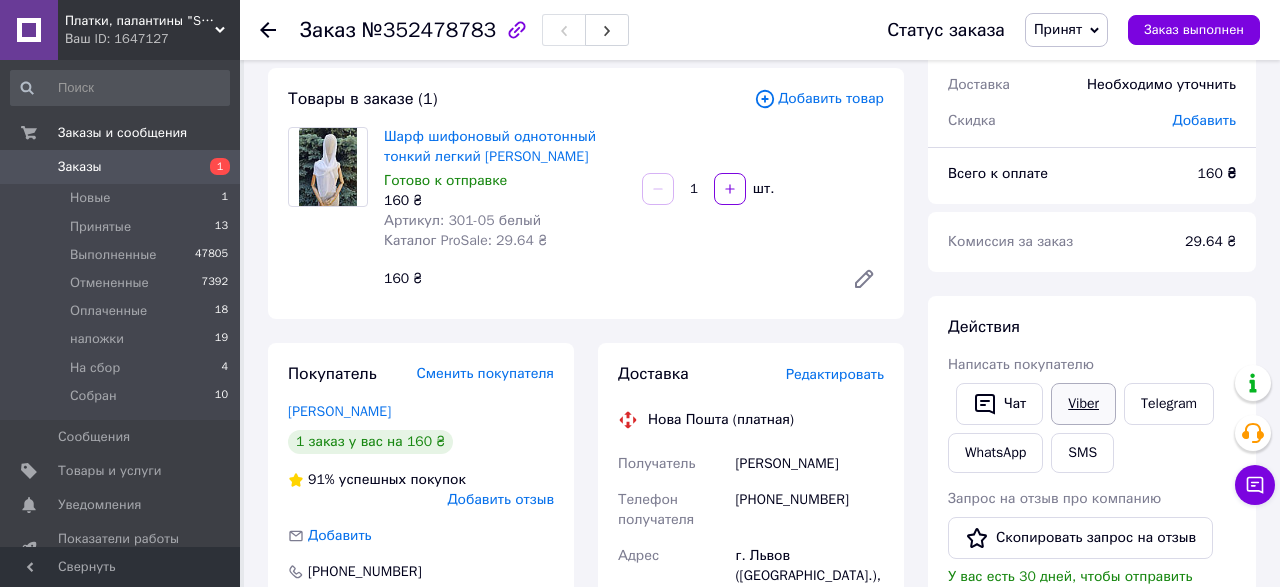 click on "Viber" at bounding box center (1083, 404) 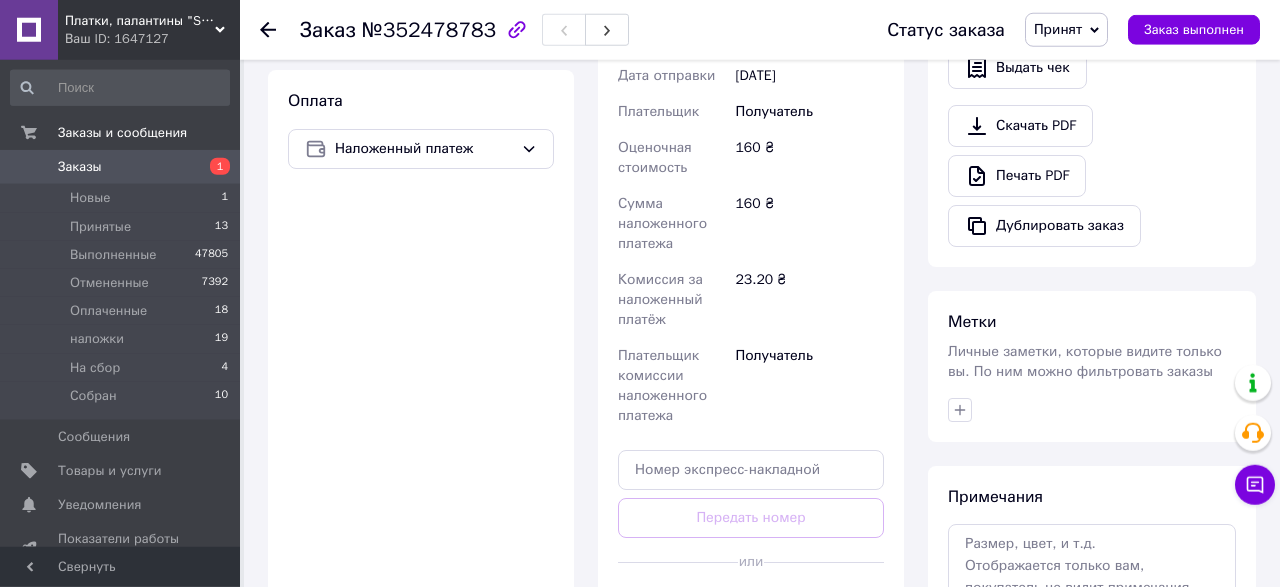 scroll, scrollTop: 832, scrollLeft: 0, axis: vertical 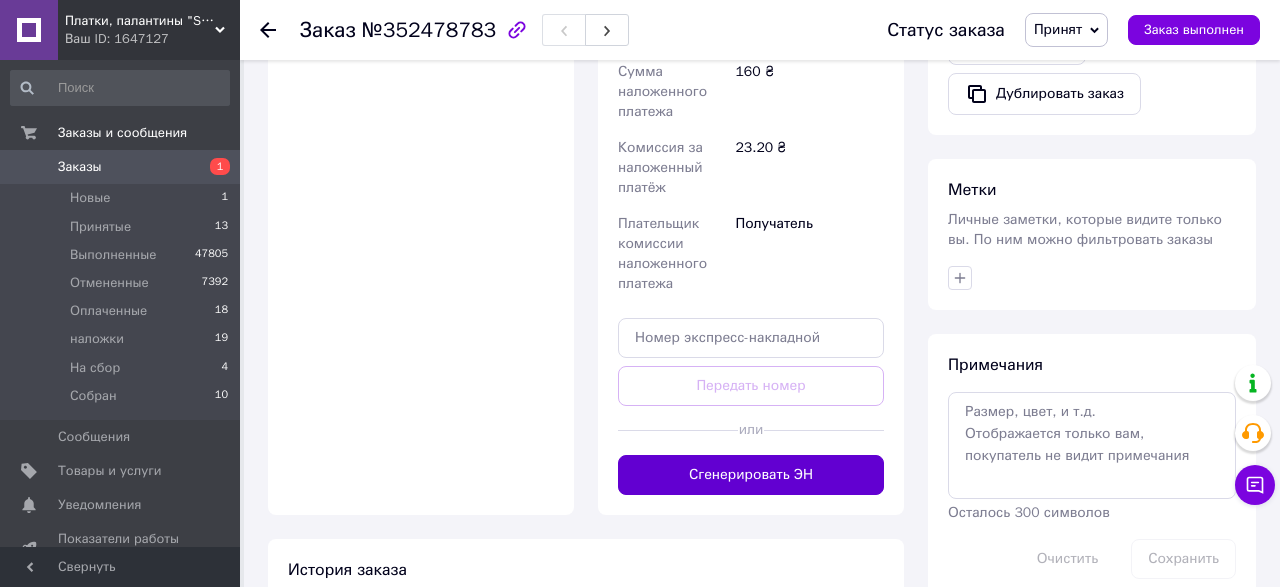 click on "Сгенерировать ЭН" at bounding box center [751, 475] 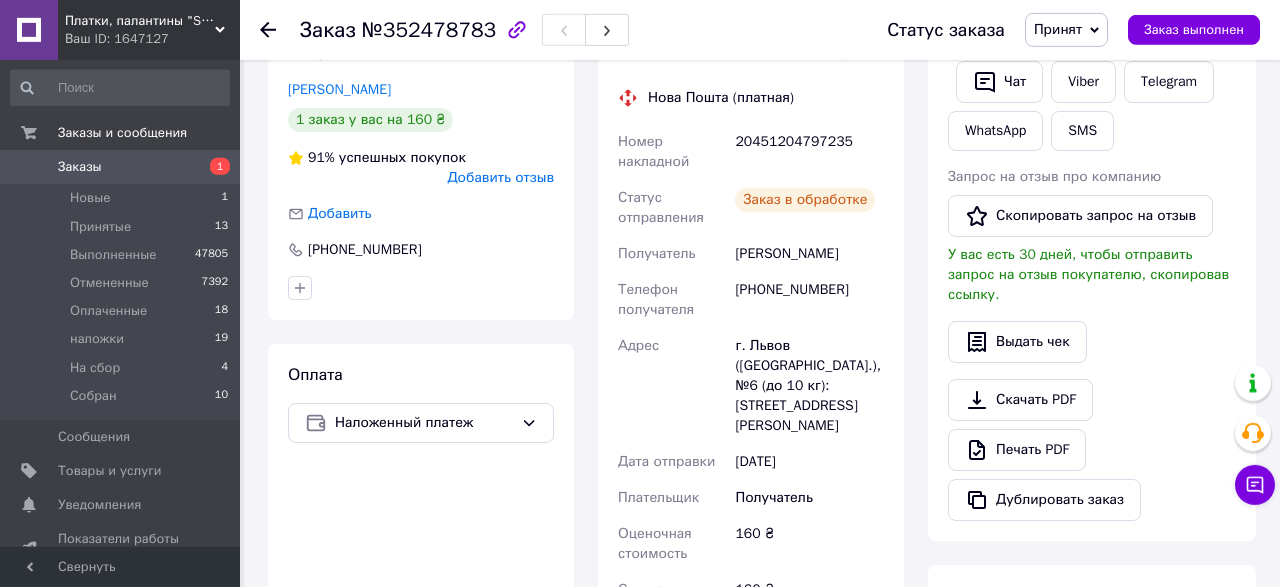 scroll, scrollTop: 312, scrollLeft: 0, axis: vertical 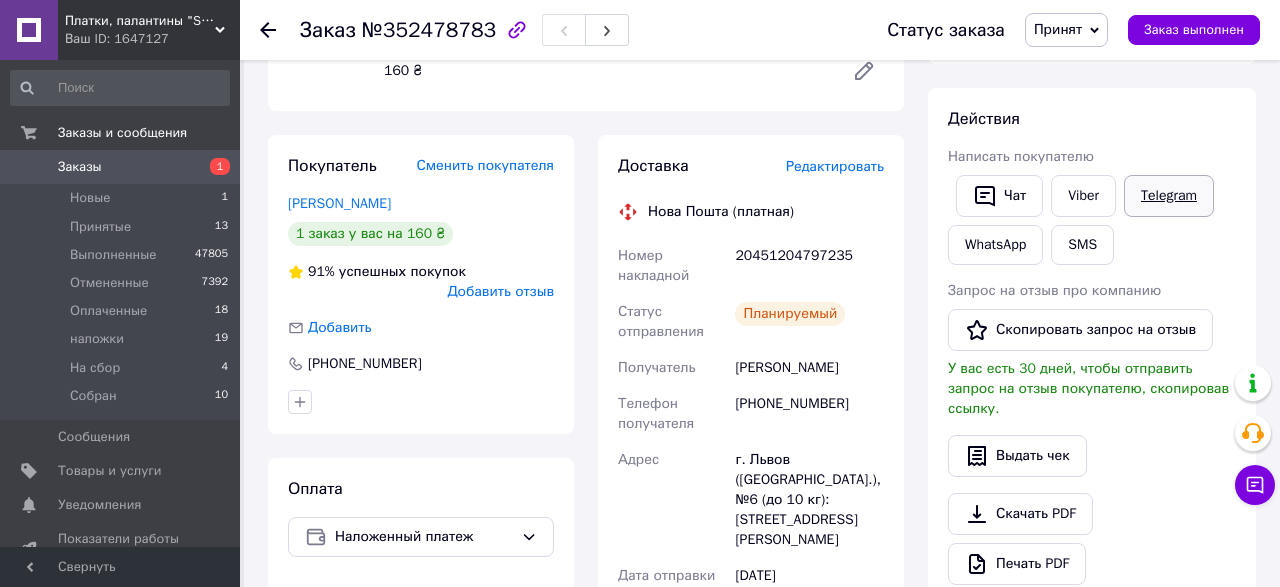 click on "Telegram" at bounding box center [1169, 196] 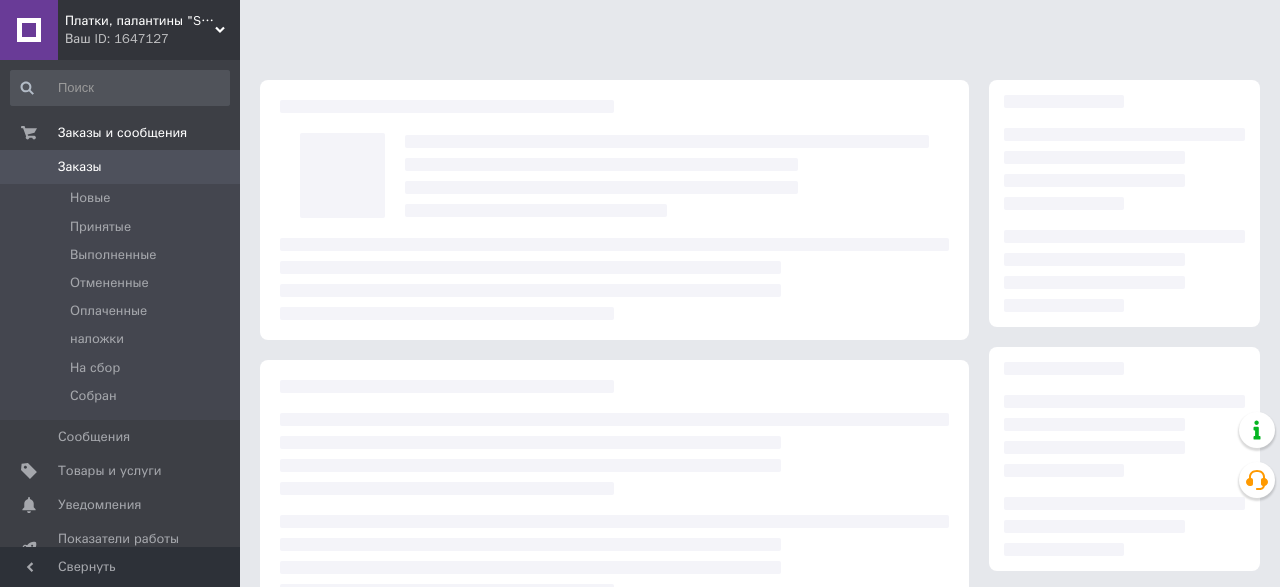 scroll, scrollTop: 0, scrollLeft: 0, axis: both 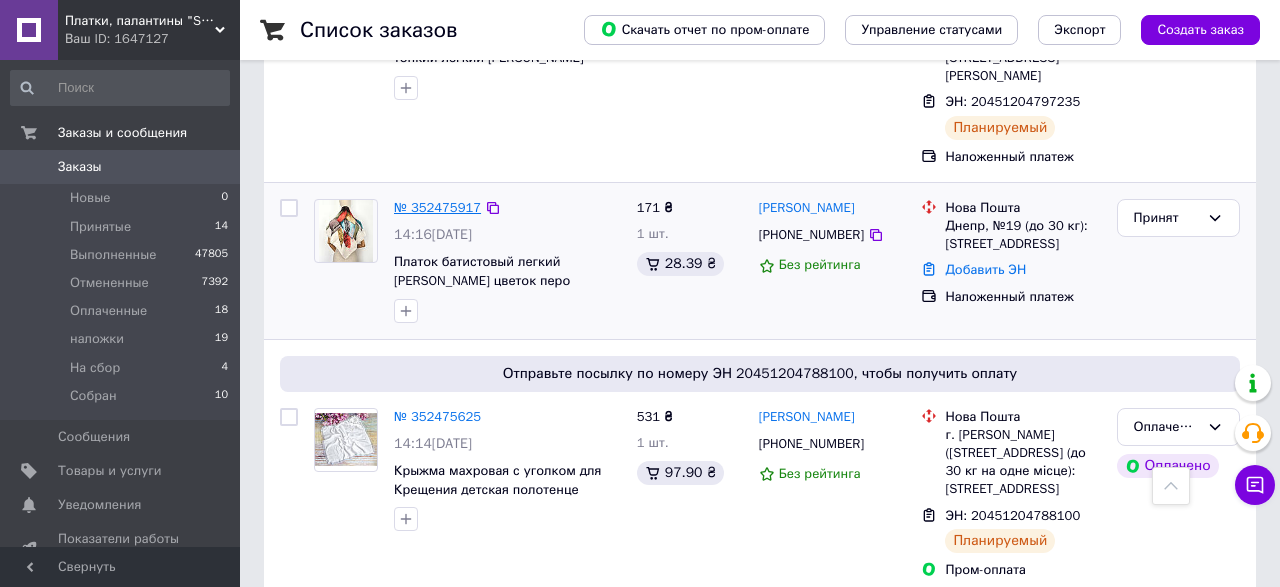 click on "№ 352475917" at bounding box center (437, 207) 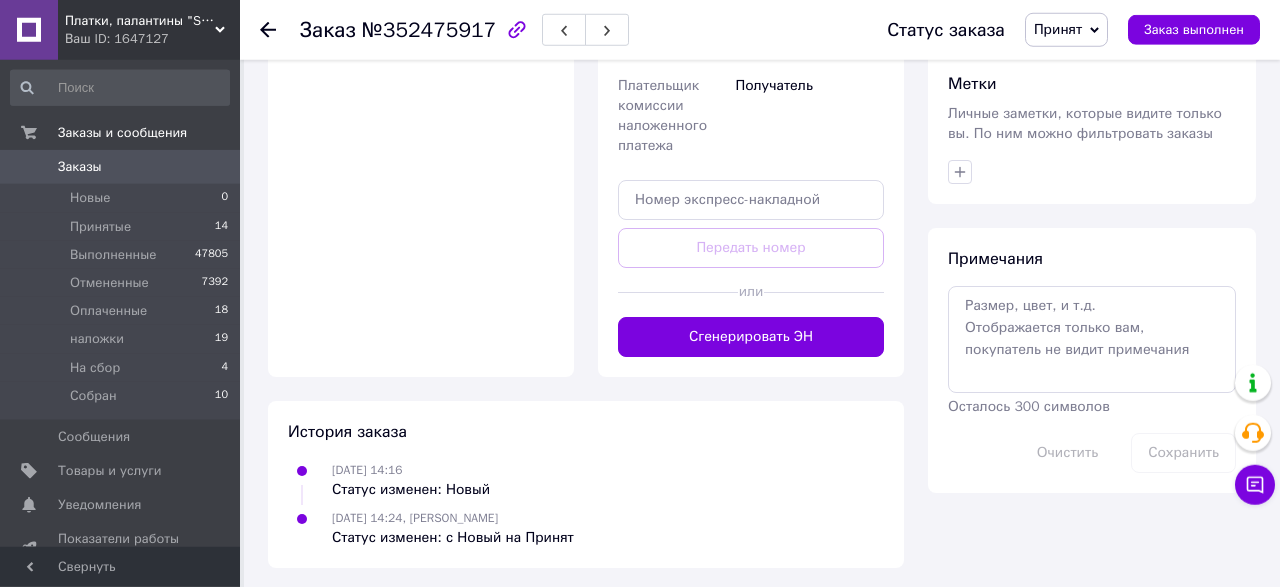 scroll, scrollTop: 941, scrollLeft: 0, axis: vertical 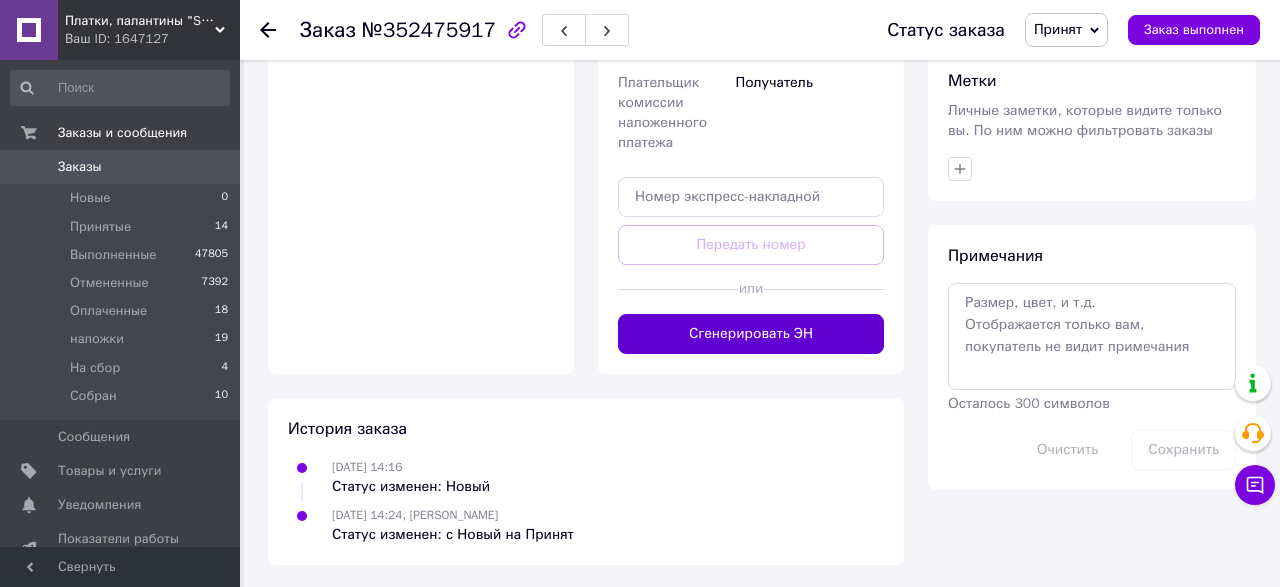 click on "Сгенерировать ЭН" at bounding box center [751, 334] 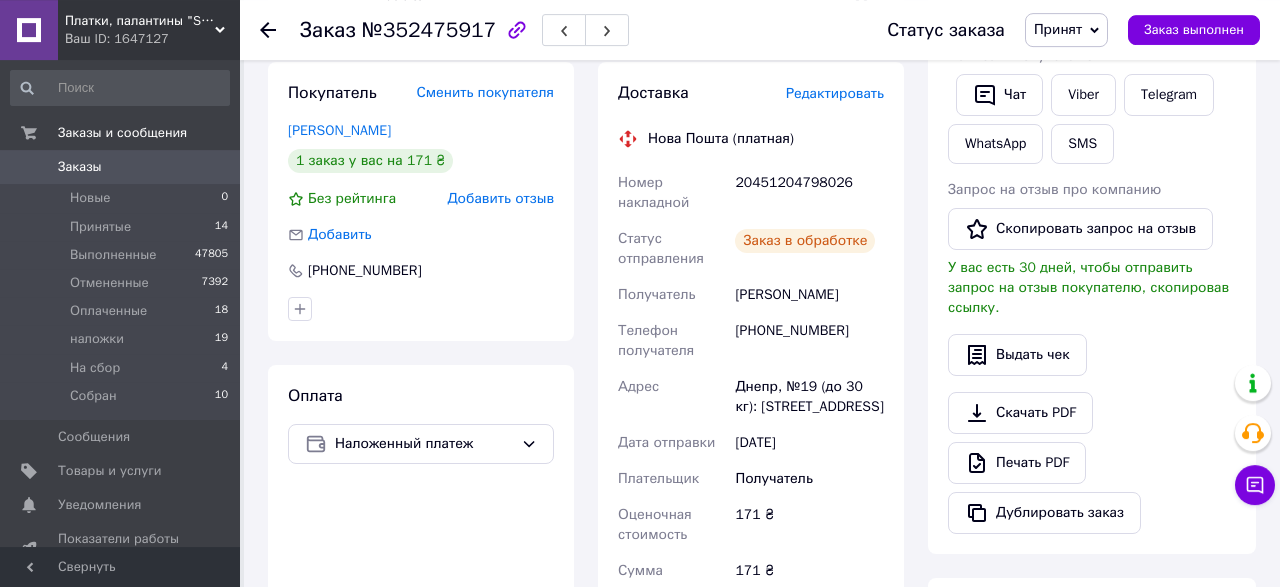 scroll, scrollTop: 317, scrollLeft: 0, axis: vertical 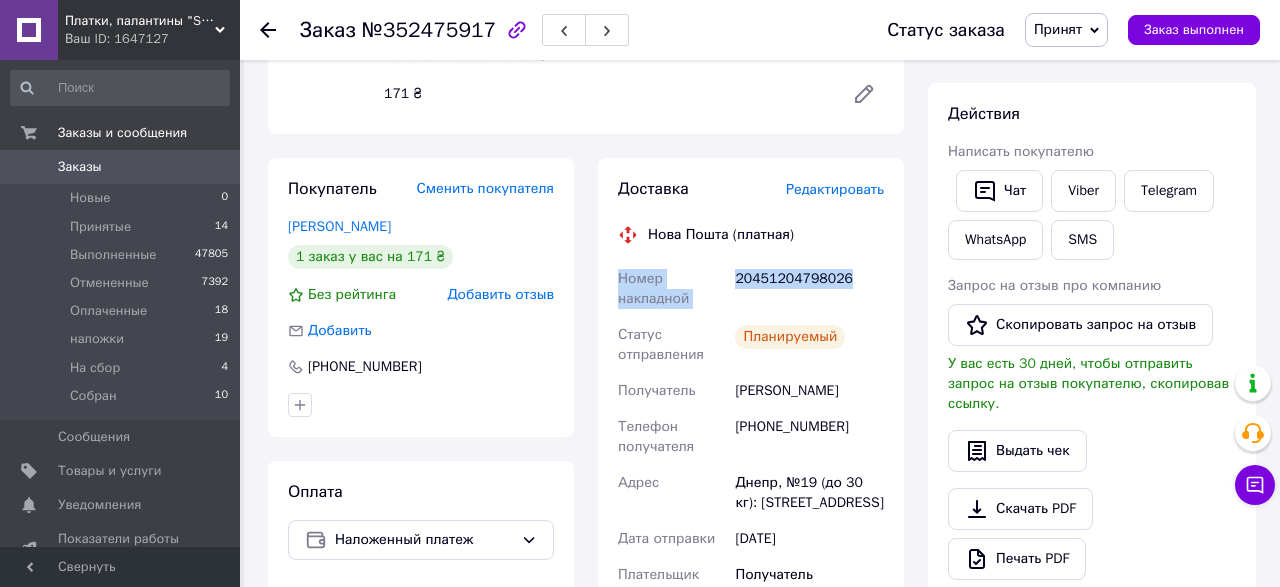drag, startPoint x: 620, startPoint y: 279, endPoint x: 869, endPoint y: 281, distance: 249.00803 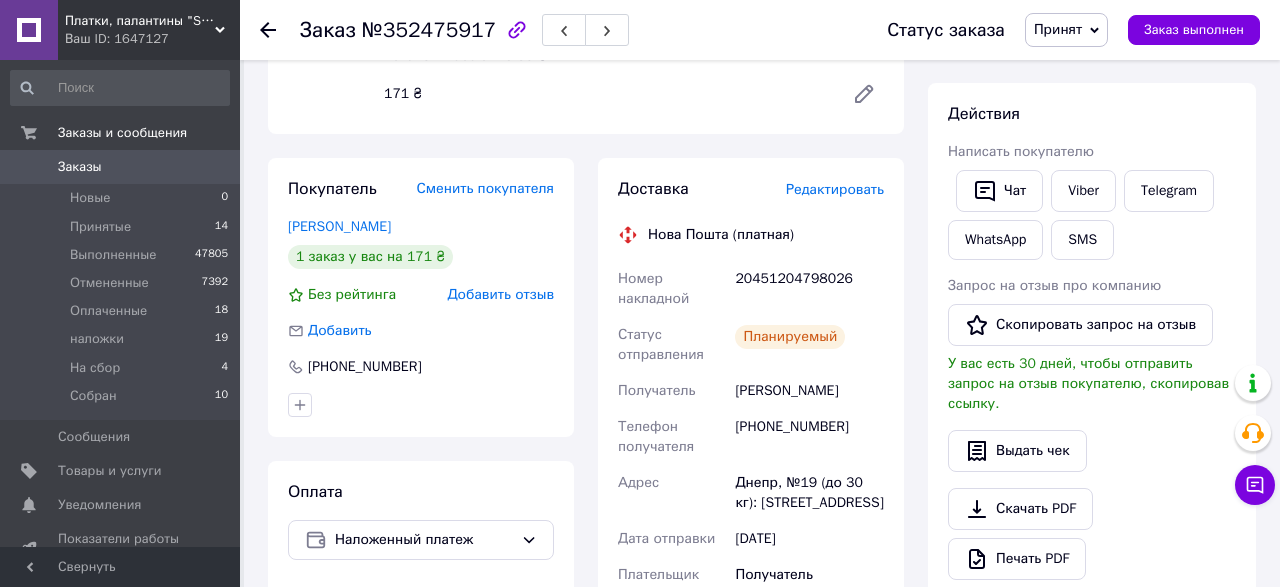 click 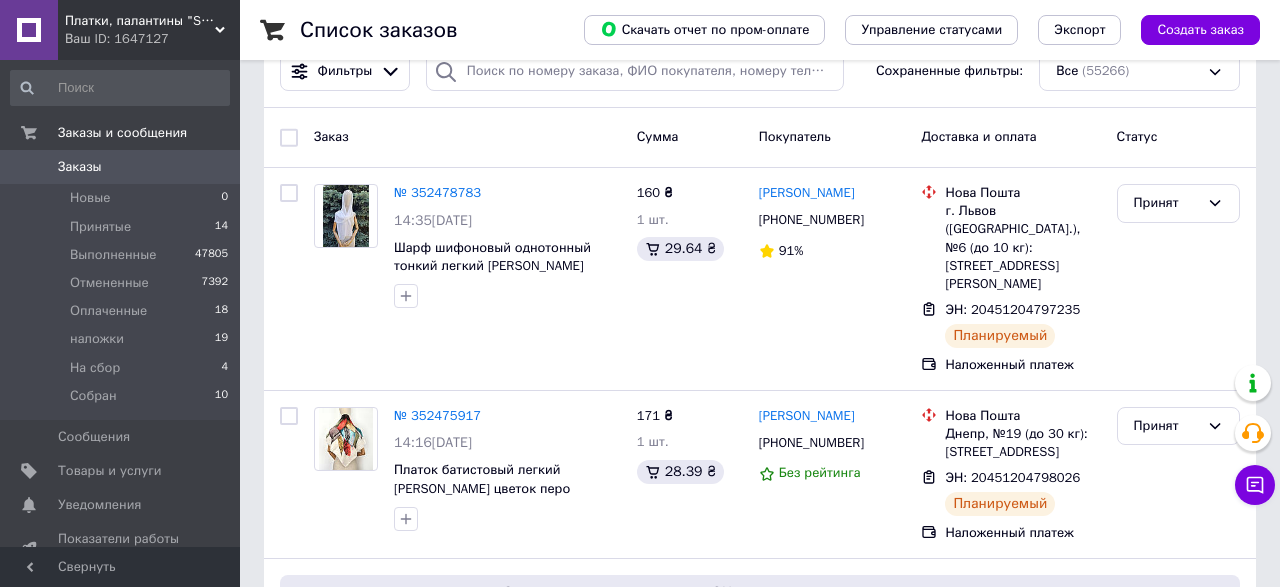 scroll, scrollTop: 520, scrollLeft: 0, axis: vertical 